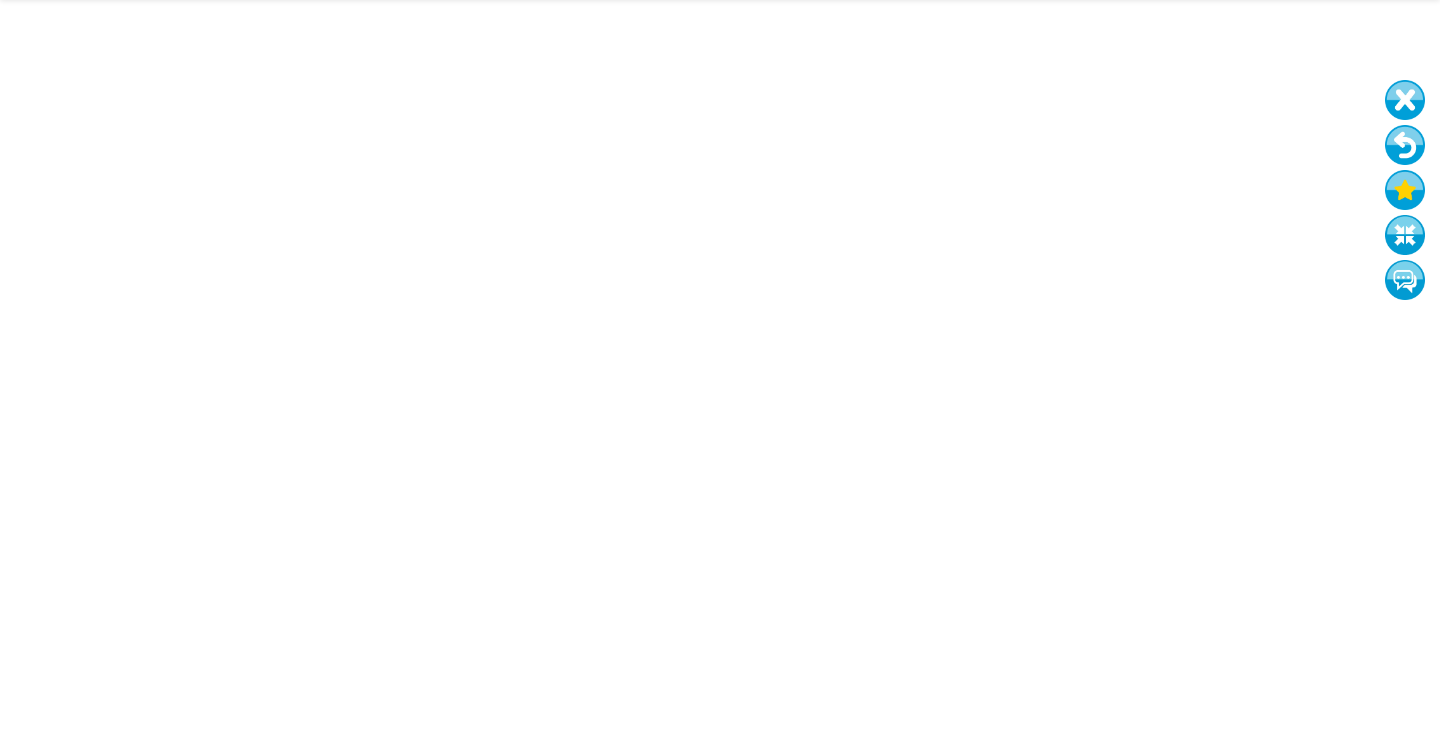 scroll, scrollTop: 0, scrollLeft: 0, axis: both 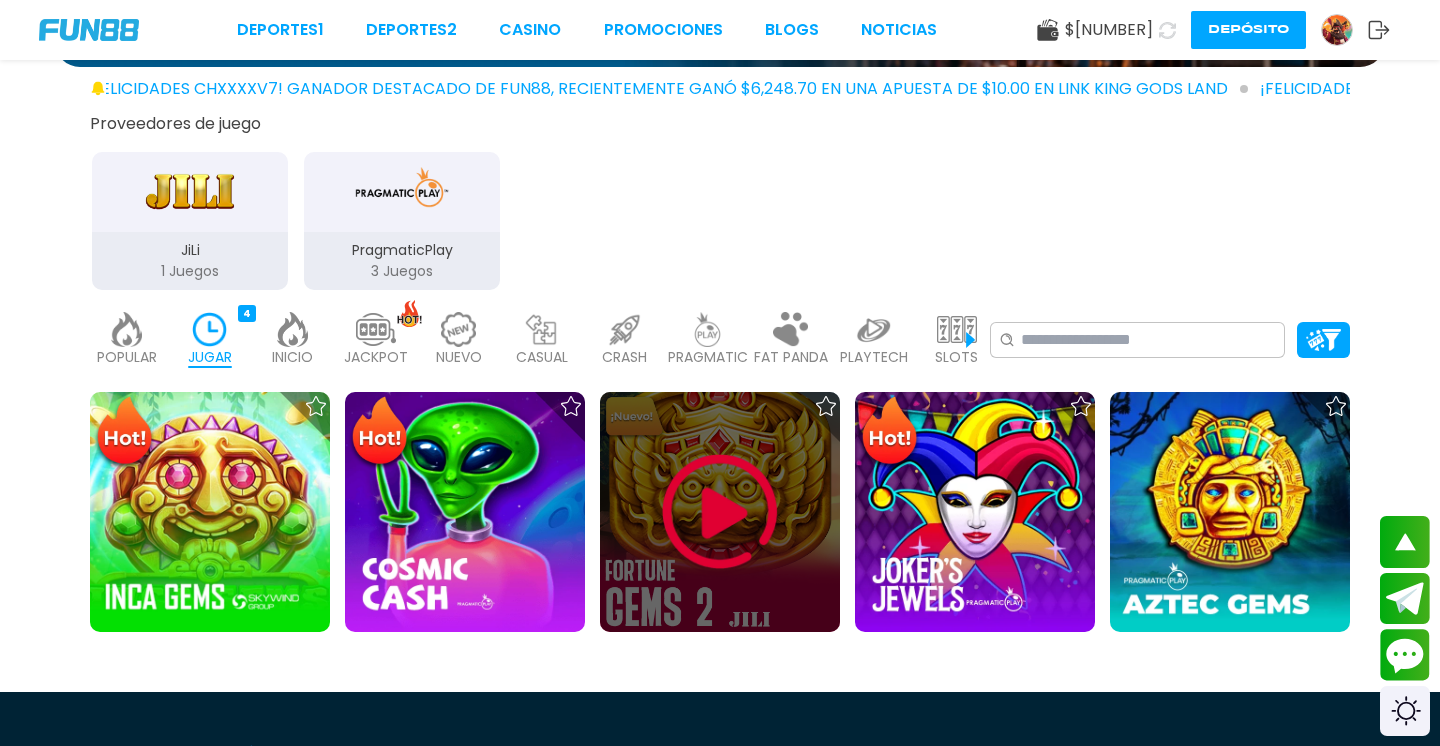 click at bounding box center (720, 512) 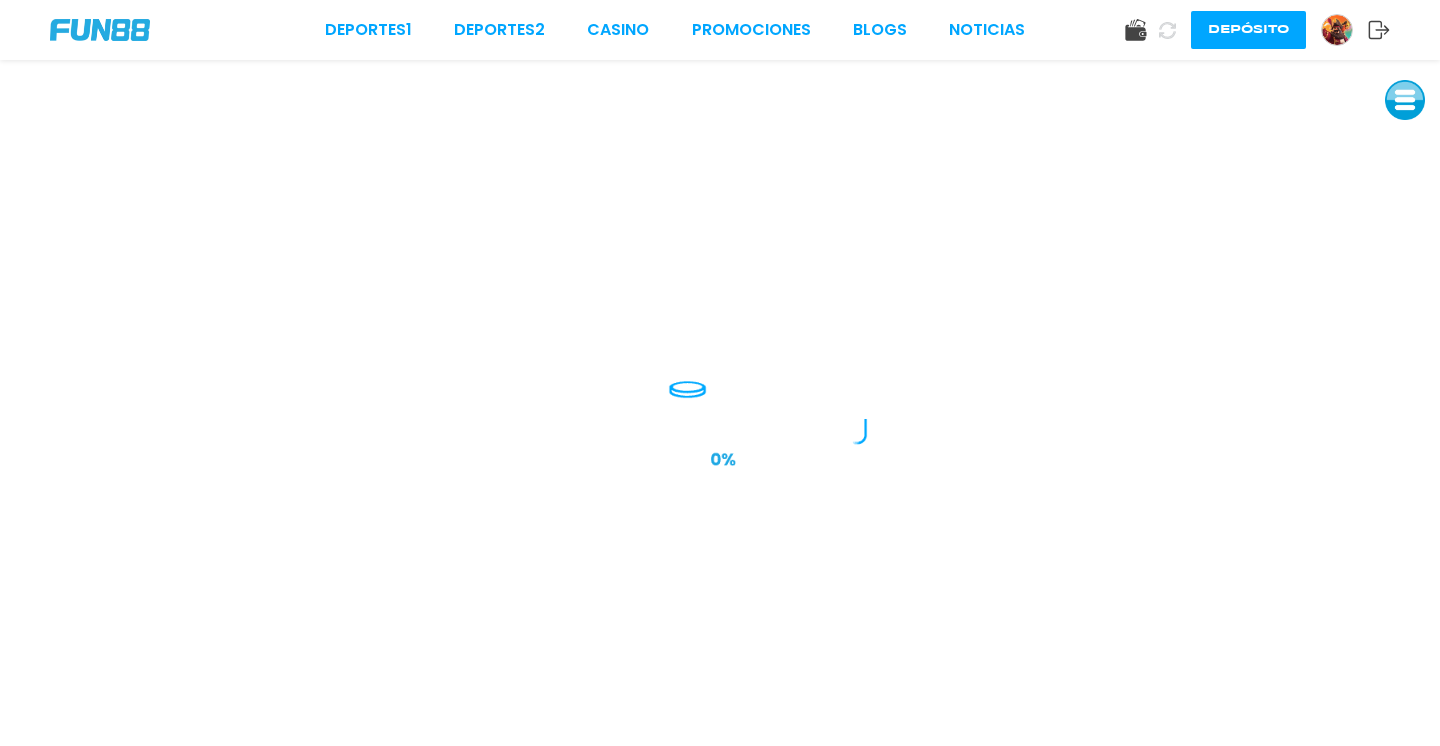 scroll, scrollTop: 0, scrollLeft: 0, axis: both 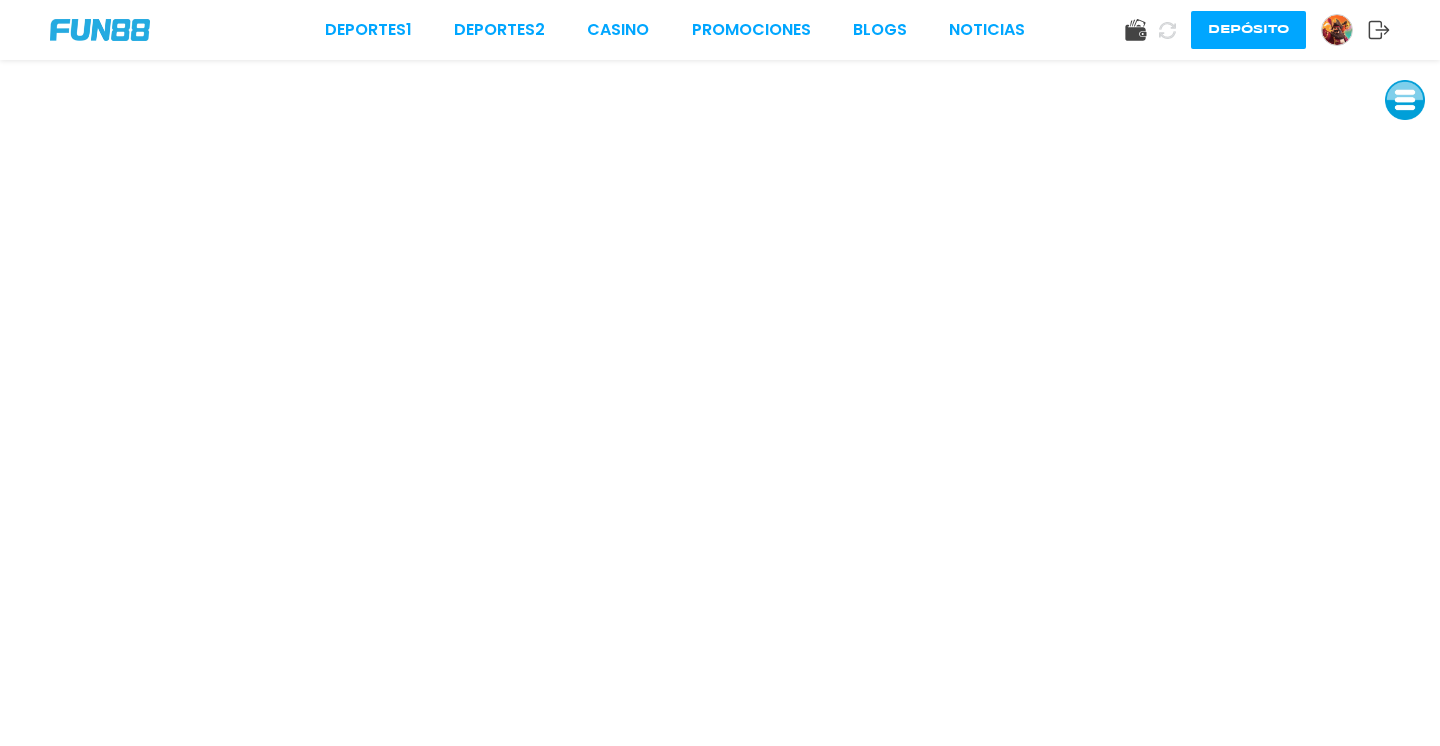 click at bounding box center (1405, 100) 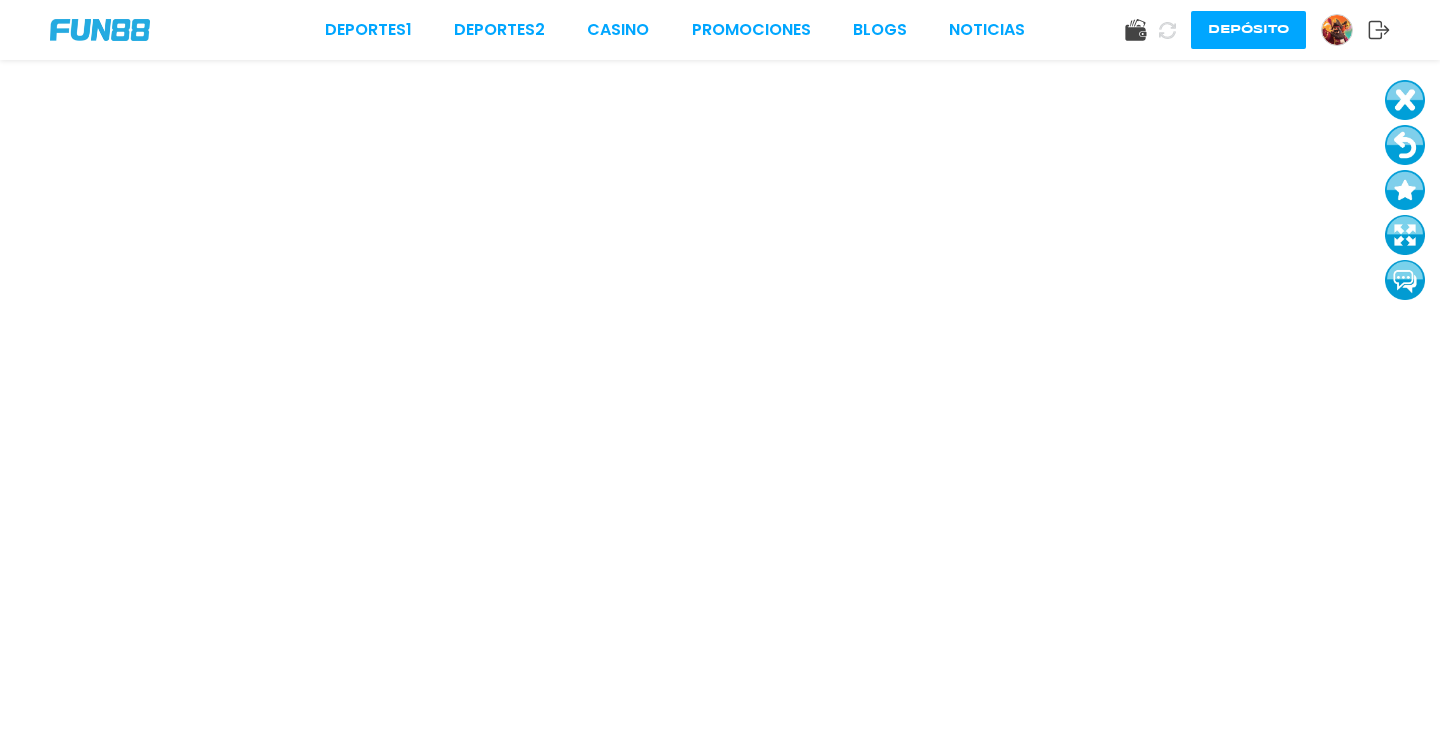 click at bounding box center (1405, 145) 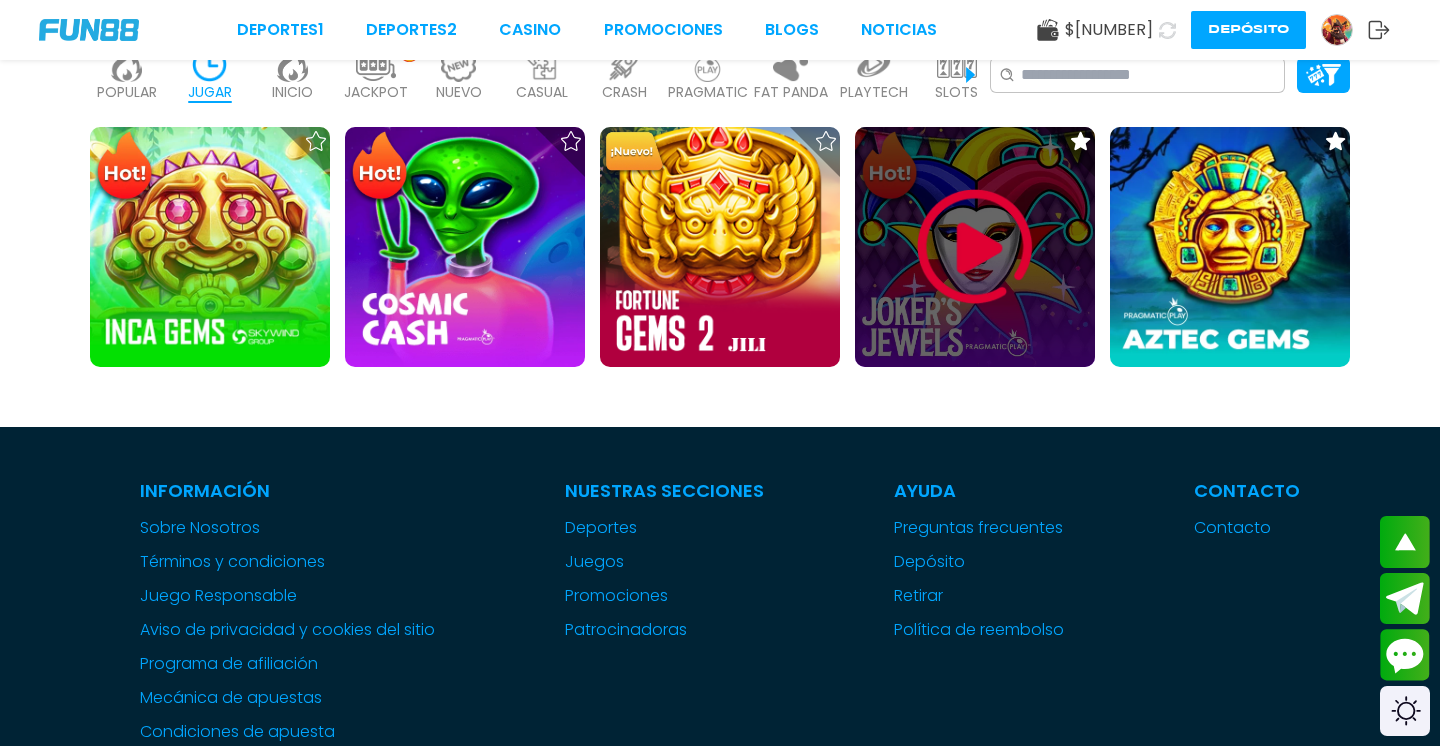 scroll, scrollTop: 557, scrollLeft: 0, axis: vertical 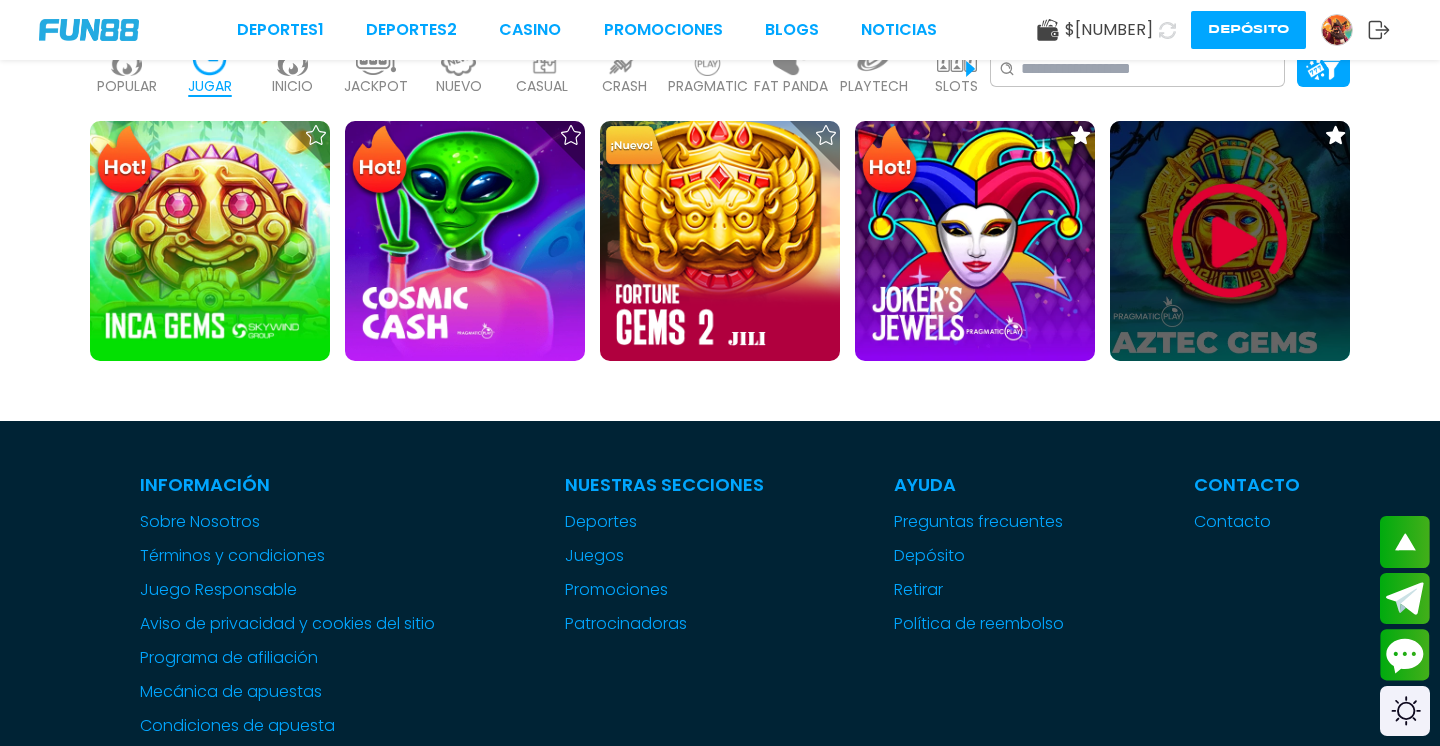 click at bounding box center [1230, 241] 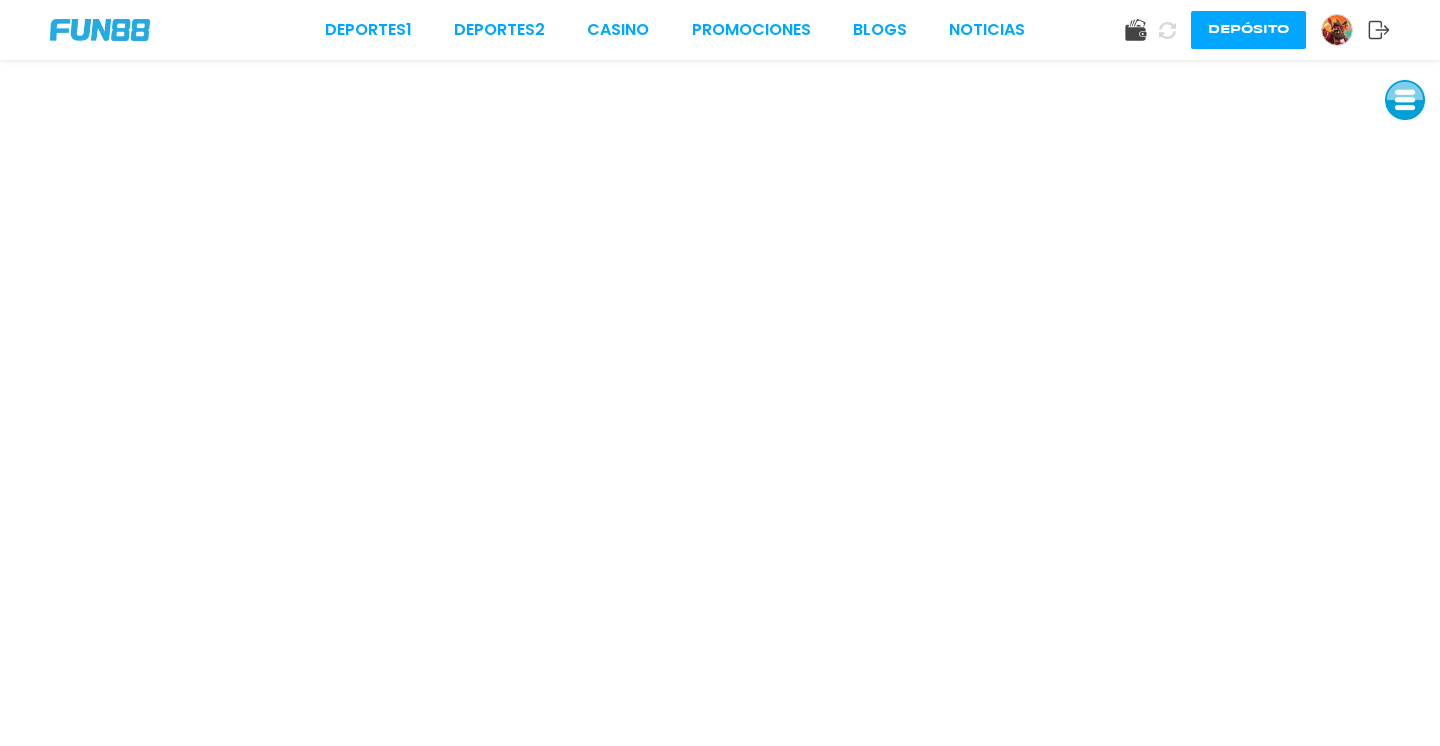 scroll, scrollTop: 0, scrollLeft: 0, axis: both 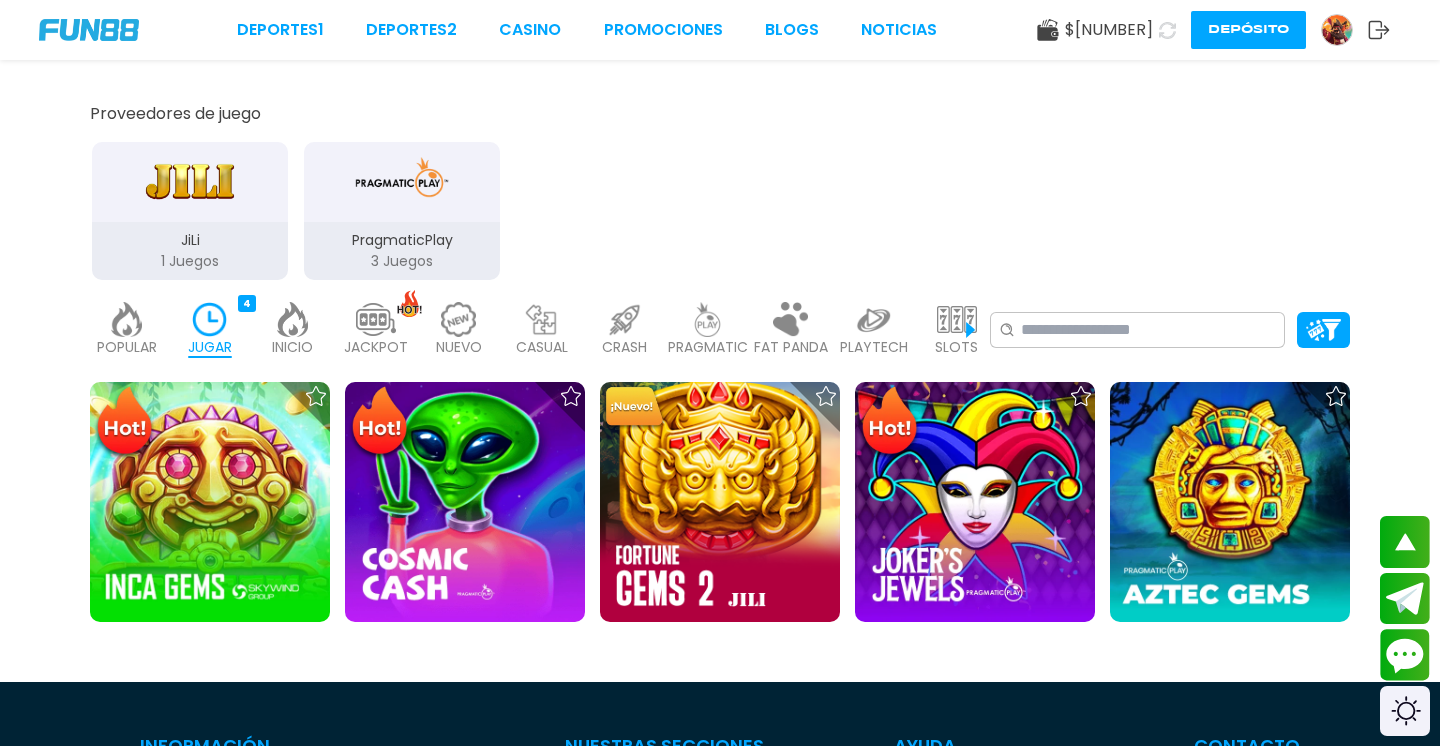 click at bounding box center (957, 319) 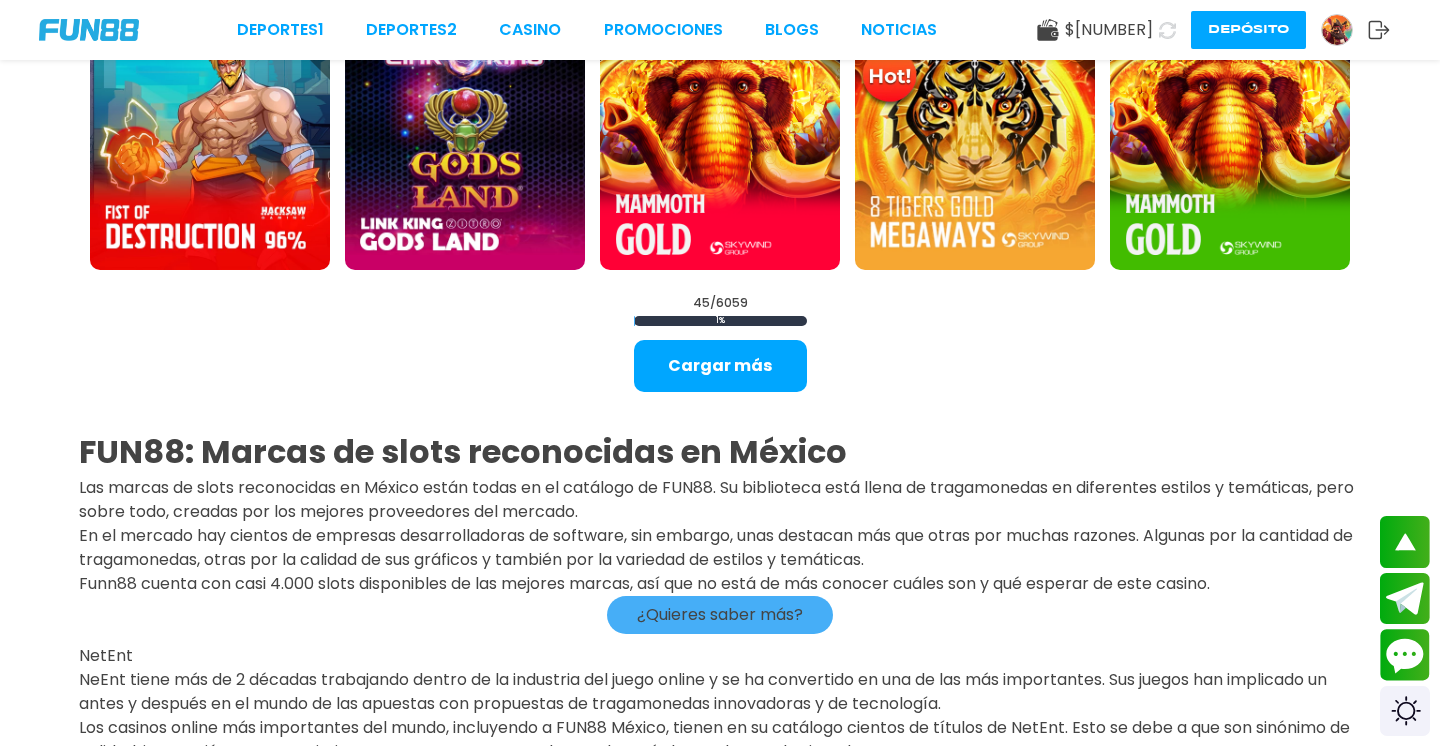 scroll, scrollTop: 2896, scrollLeft: 0, axis: vertical 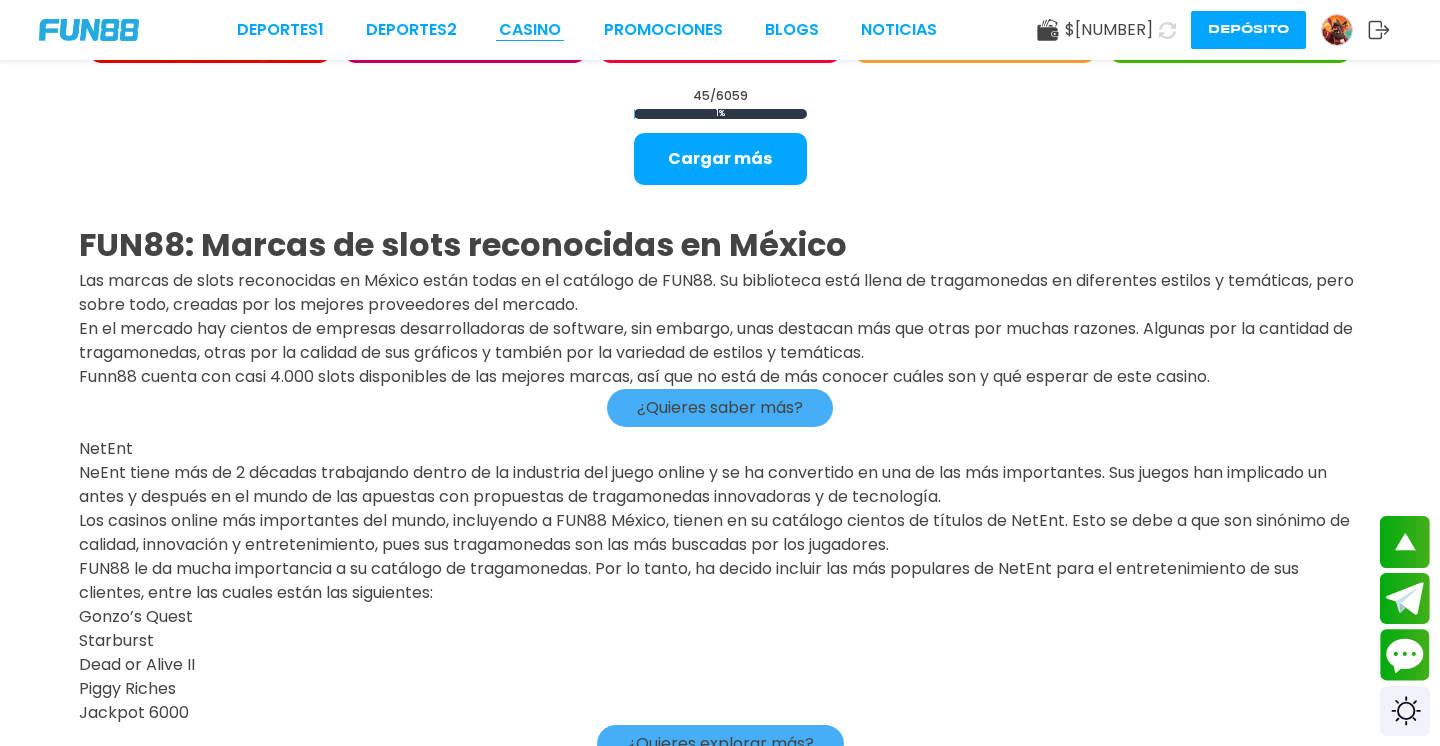 click on "CASINO" at bounding box center [530, 30] 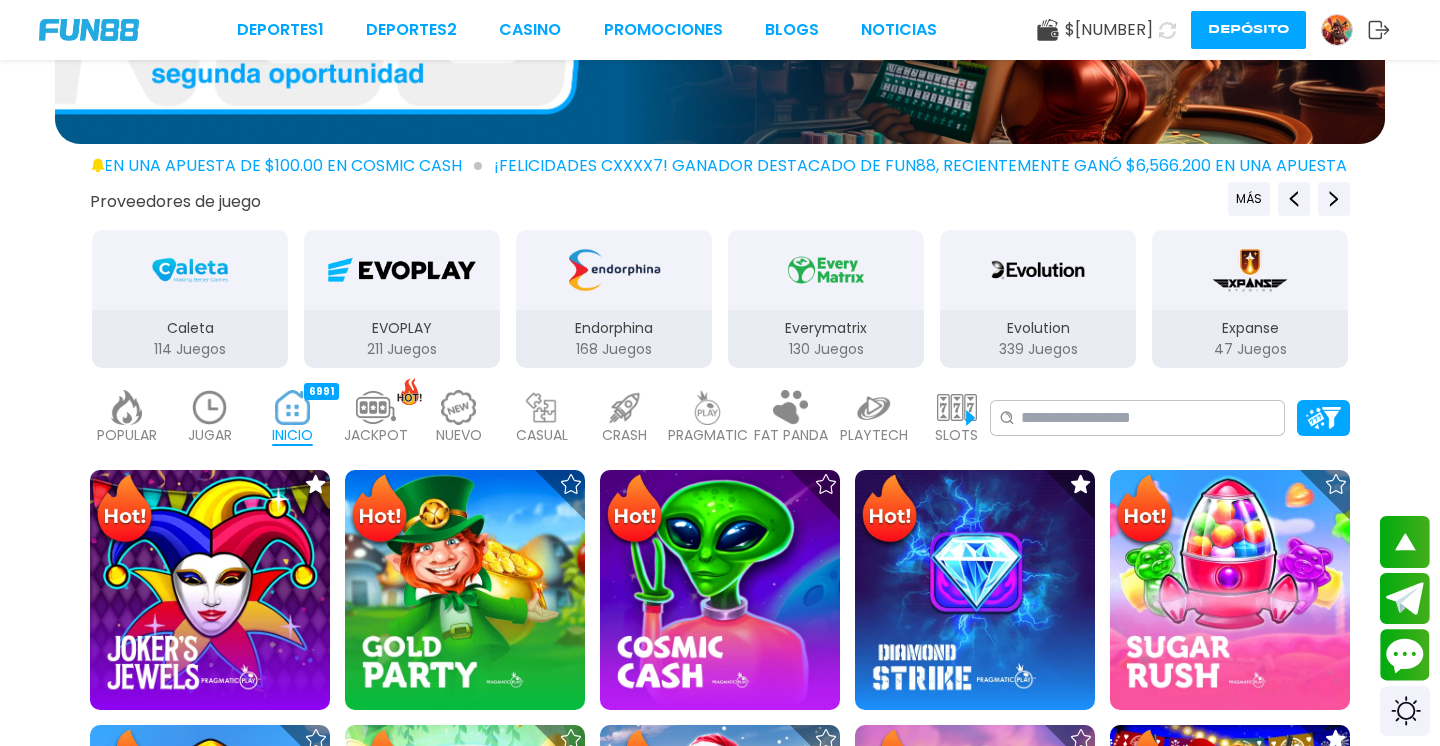scroll, scrollTop: 200, scrollLeft: 0, axis: vertical 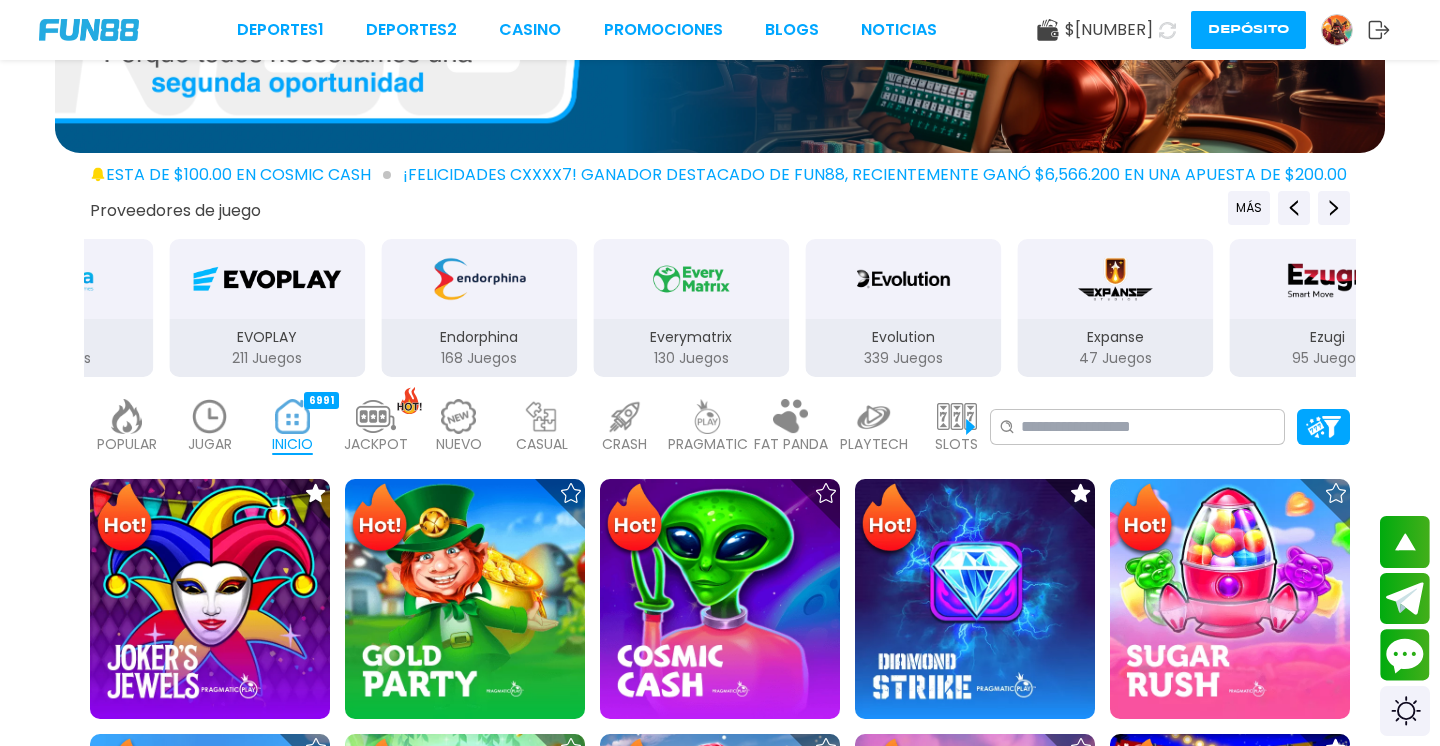 click on "JUGAR" at bounding box center [210, 444] 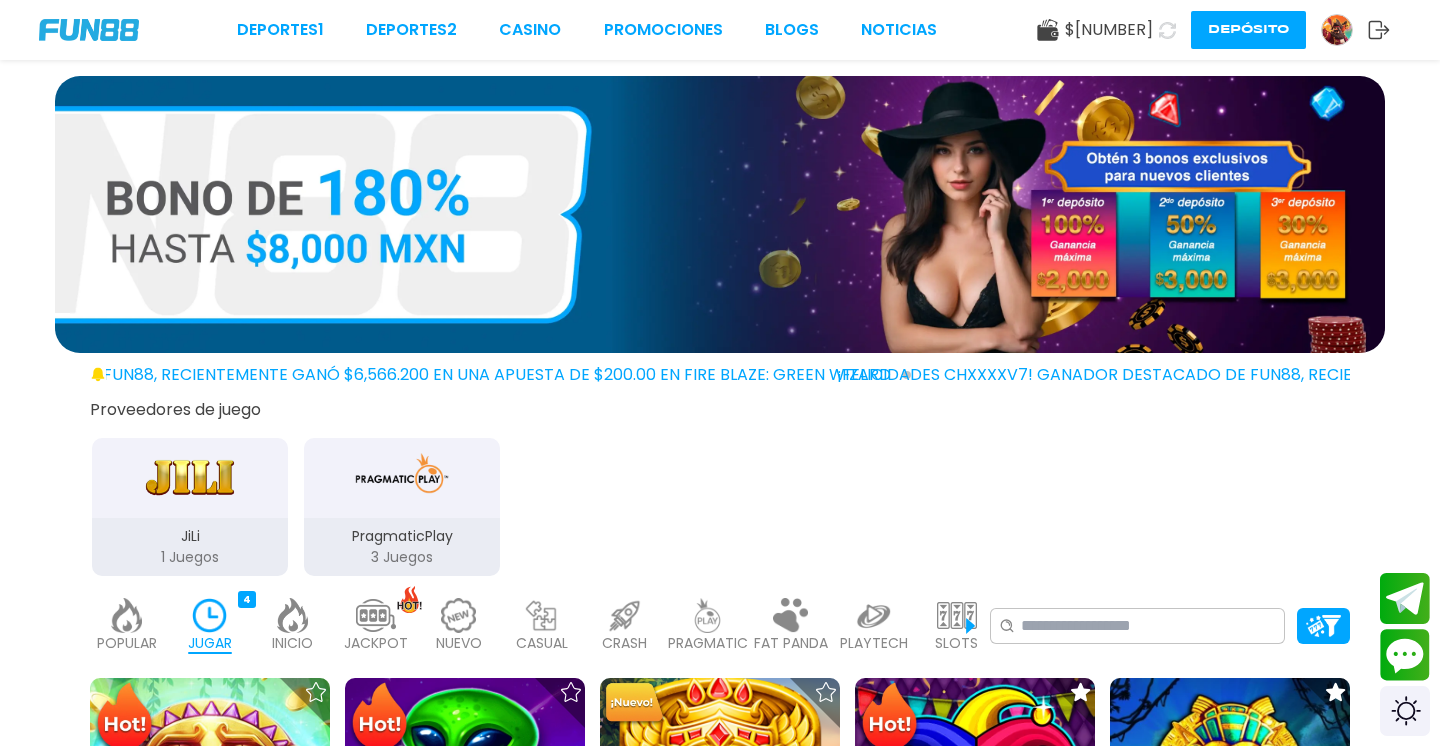 scroll, scrollTop: 0, scrollLeft: 0, axis: both 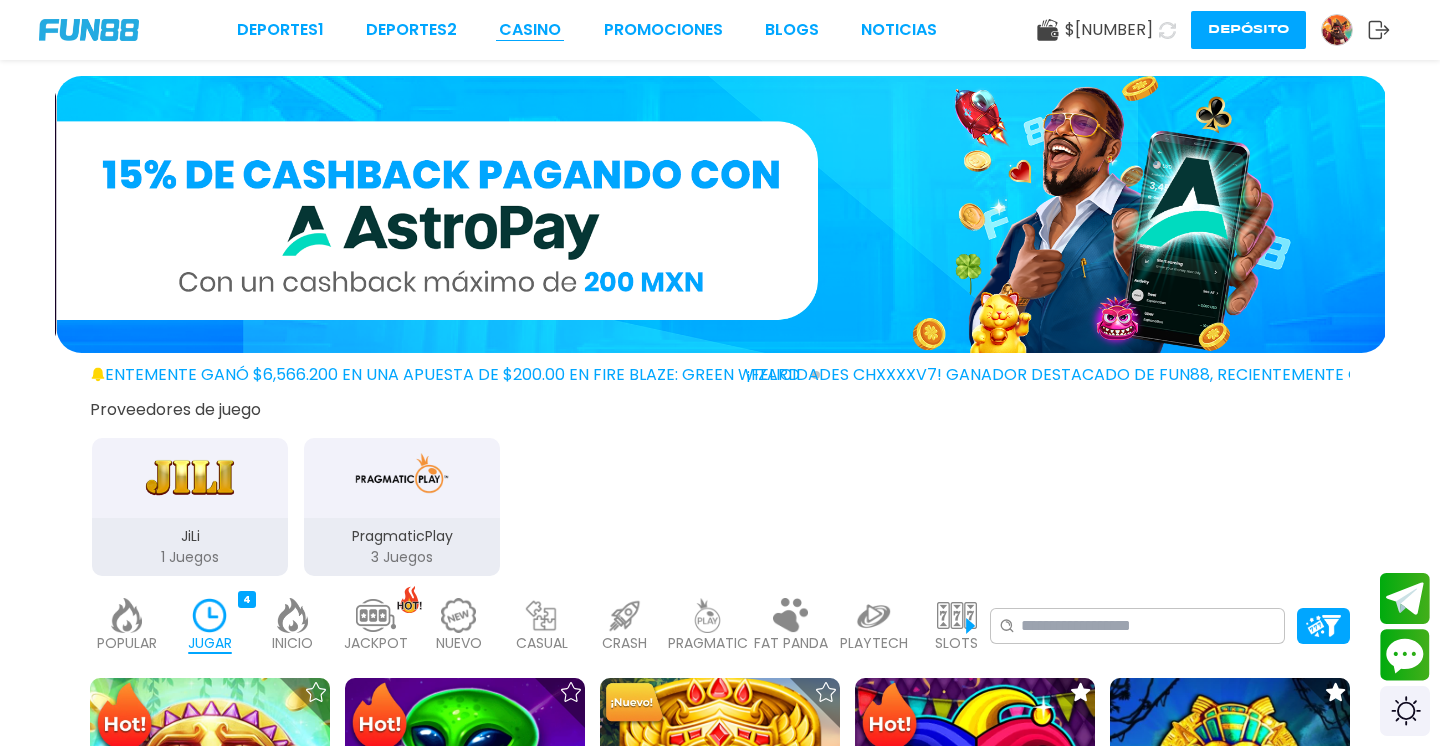 click on "CASINO" at bounding box center (530, 30) 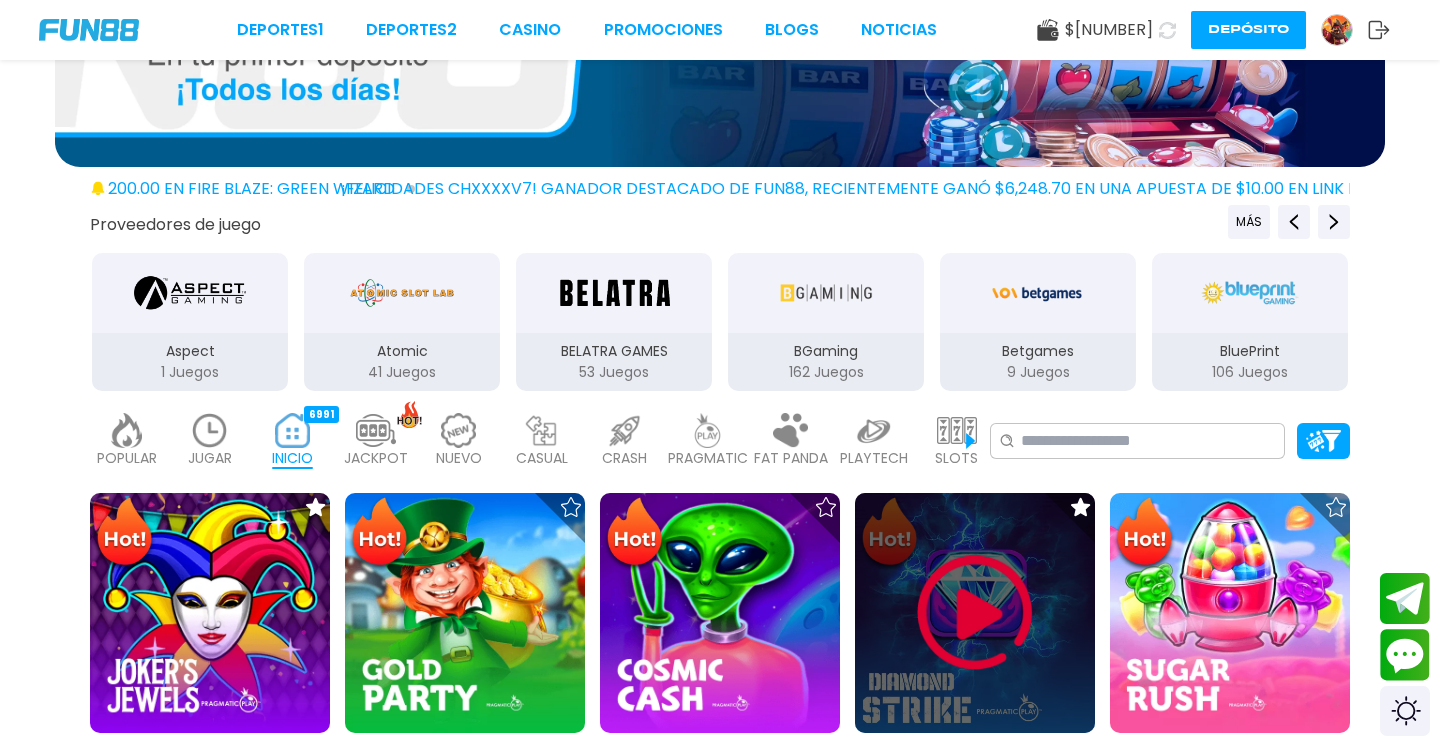 scroll, scrollTop: 191, scrollLeft: 0, axis: vertical 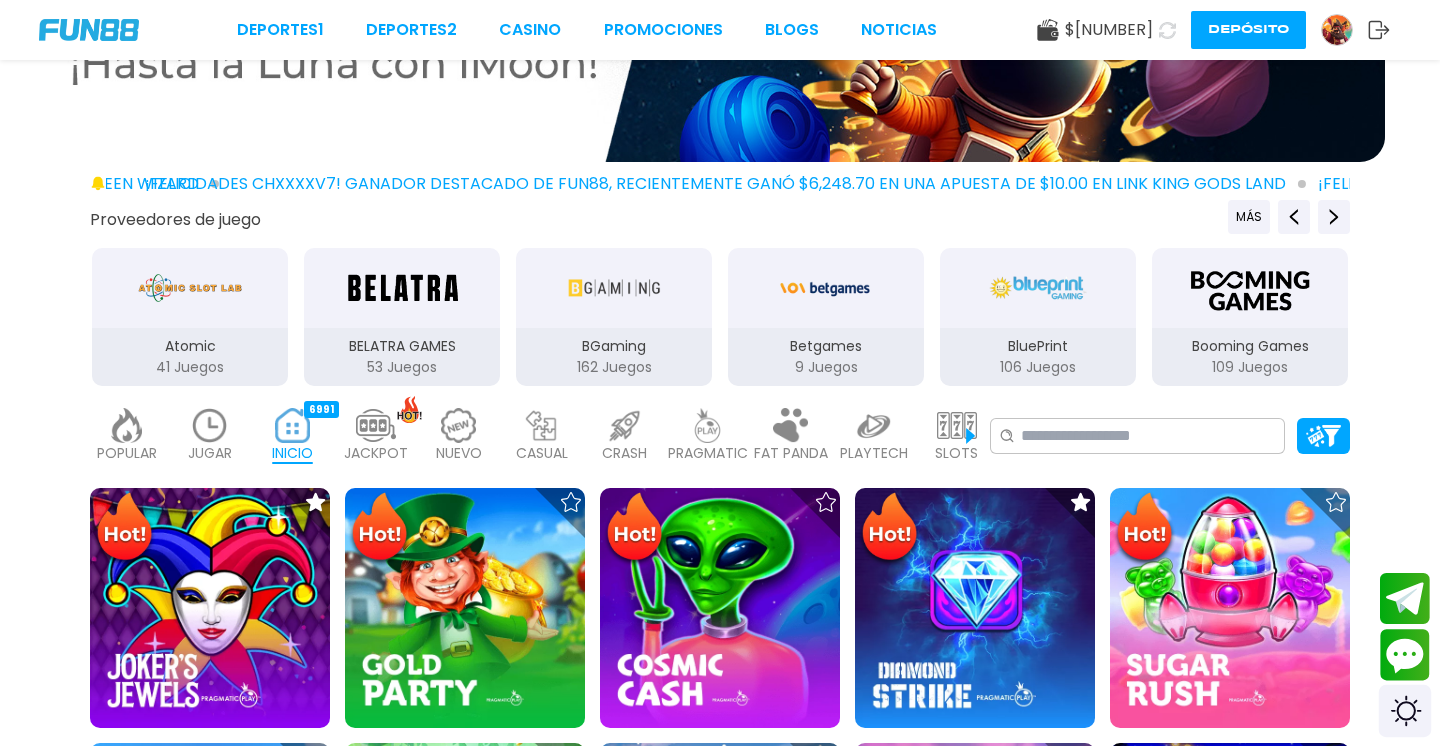 click at bounding box center [1405, 711] 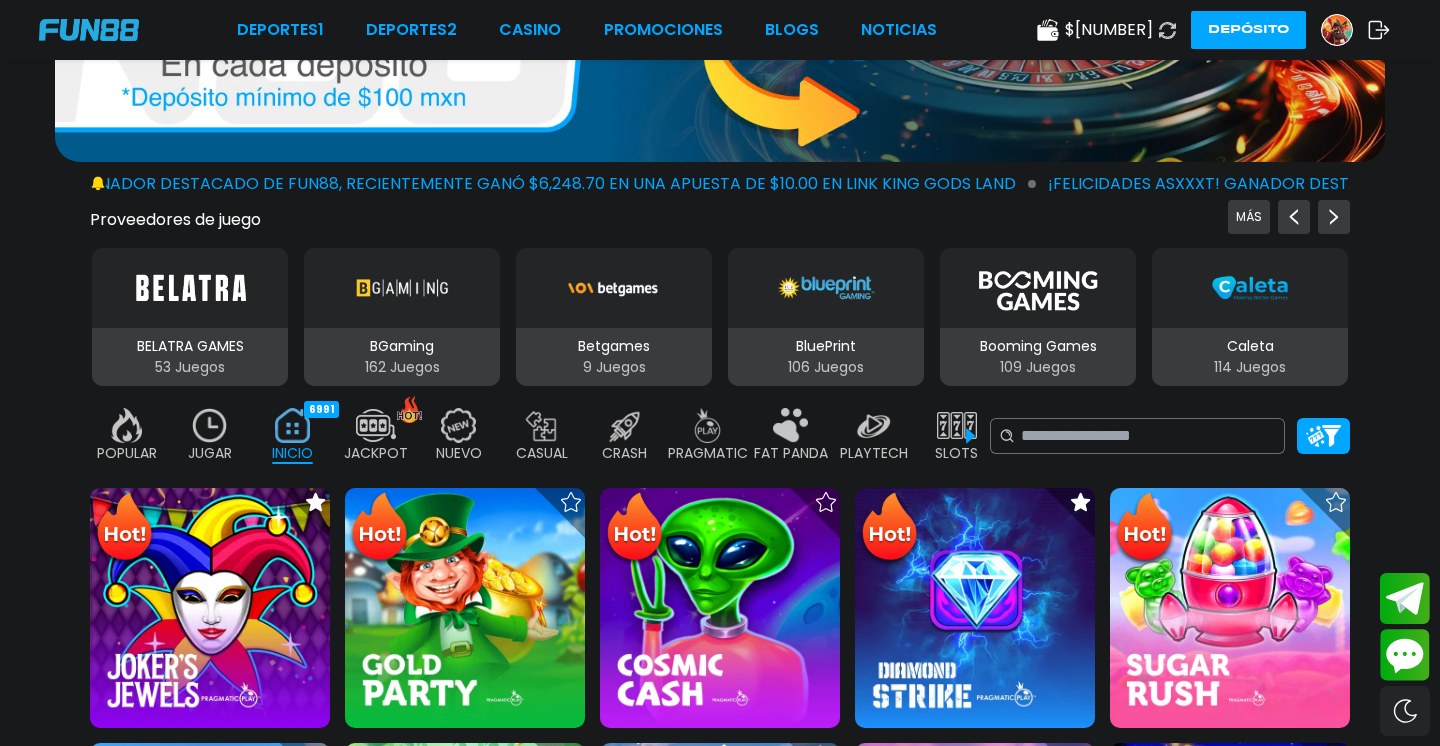 scroll, scrollTop: 193, scrollLeft: 0, axis: vertical 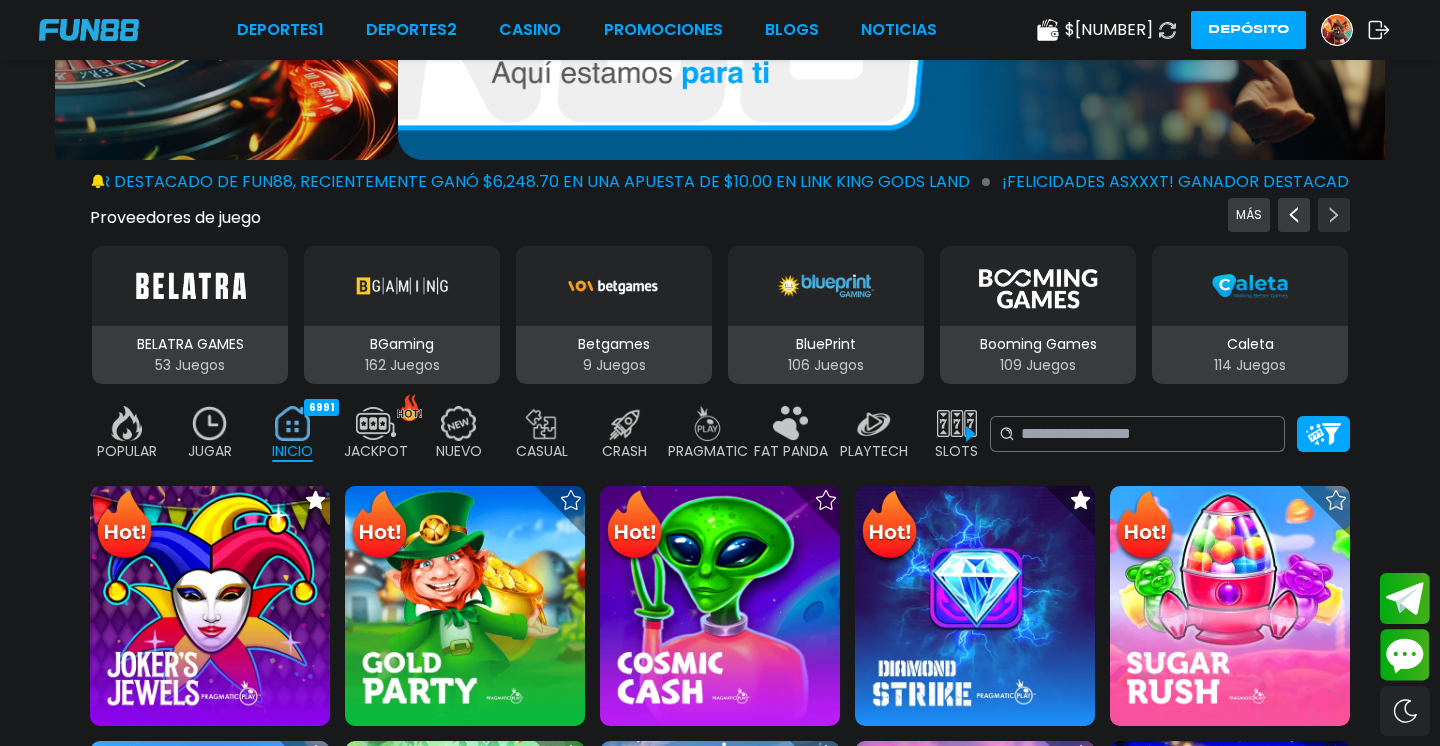 click 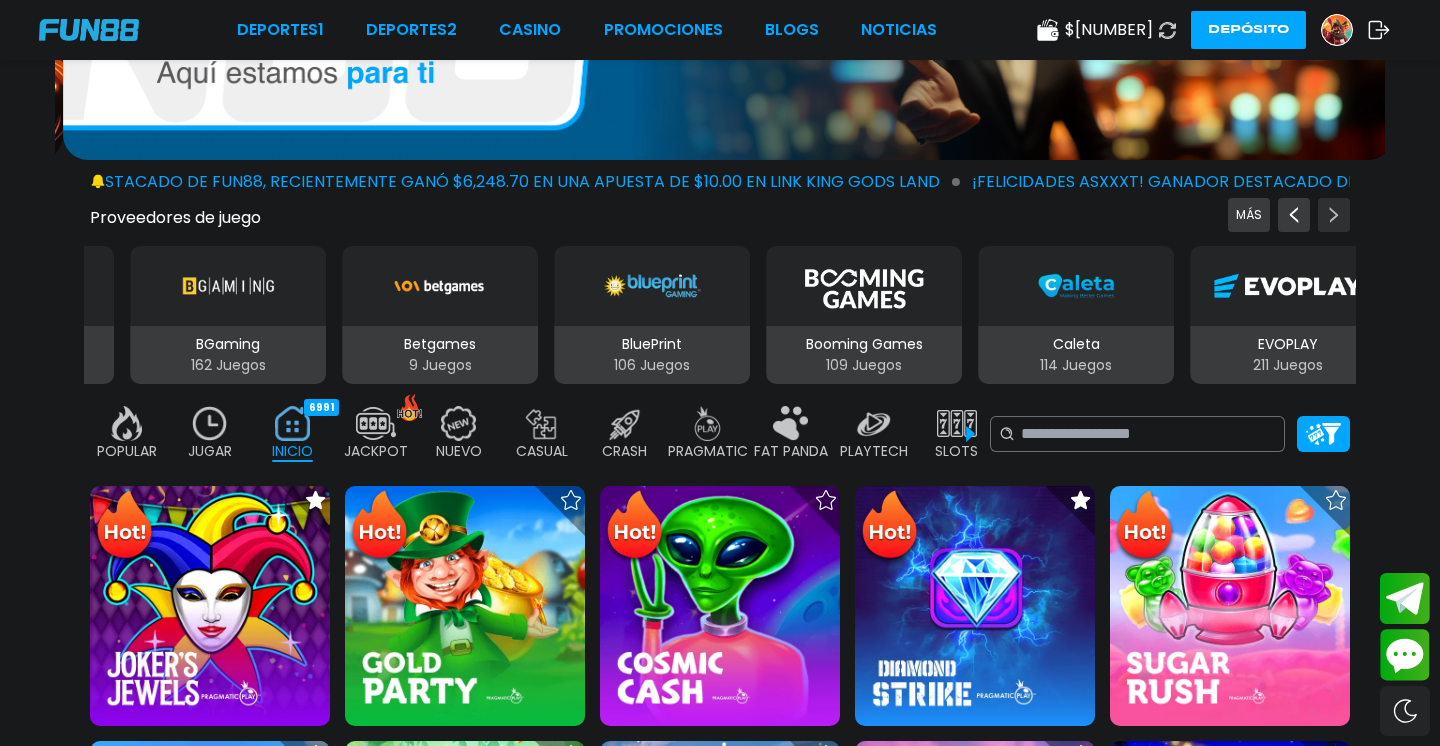 click 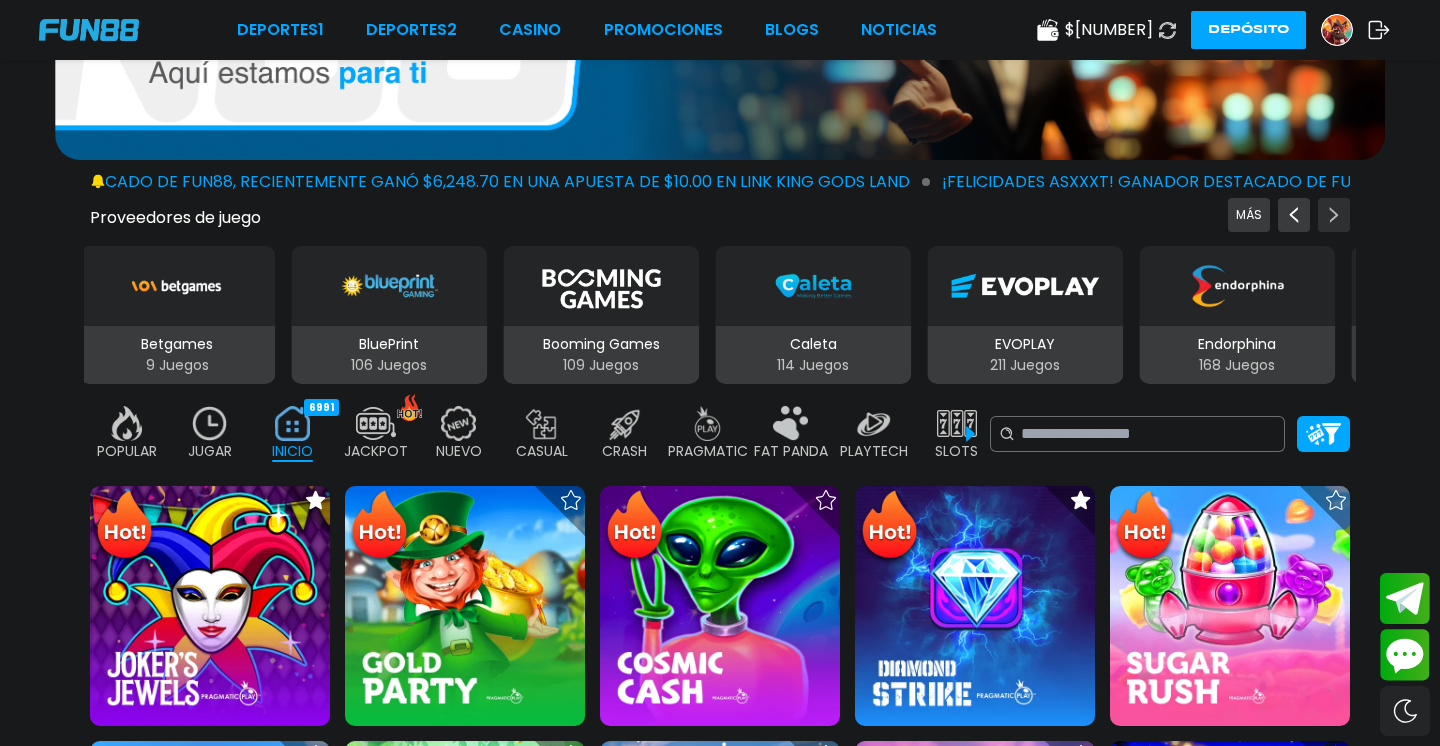 click 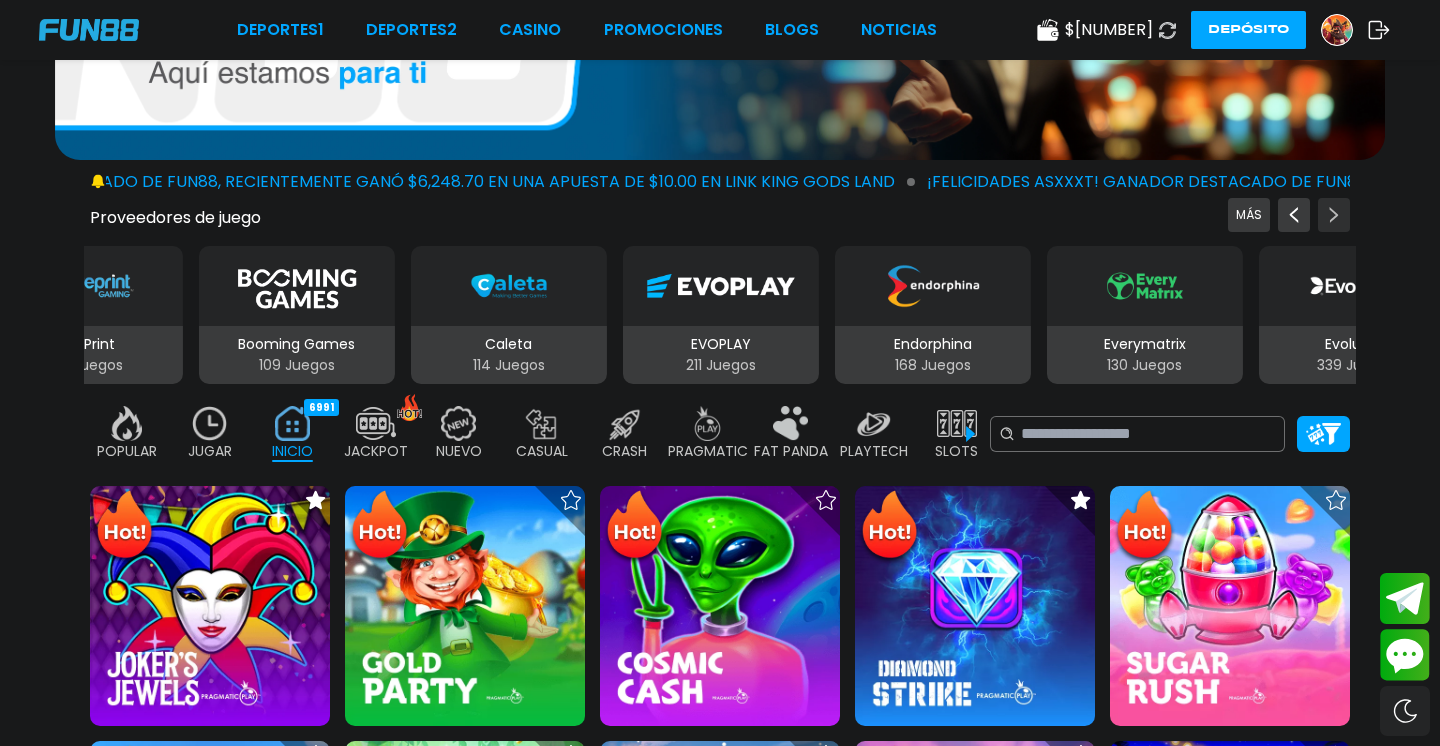 click 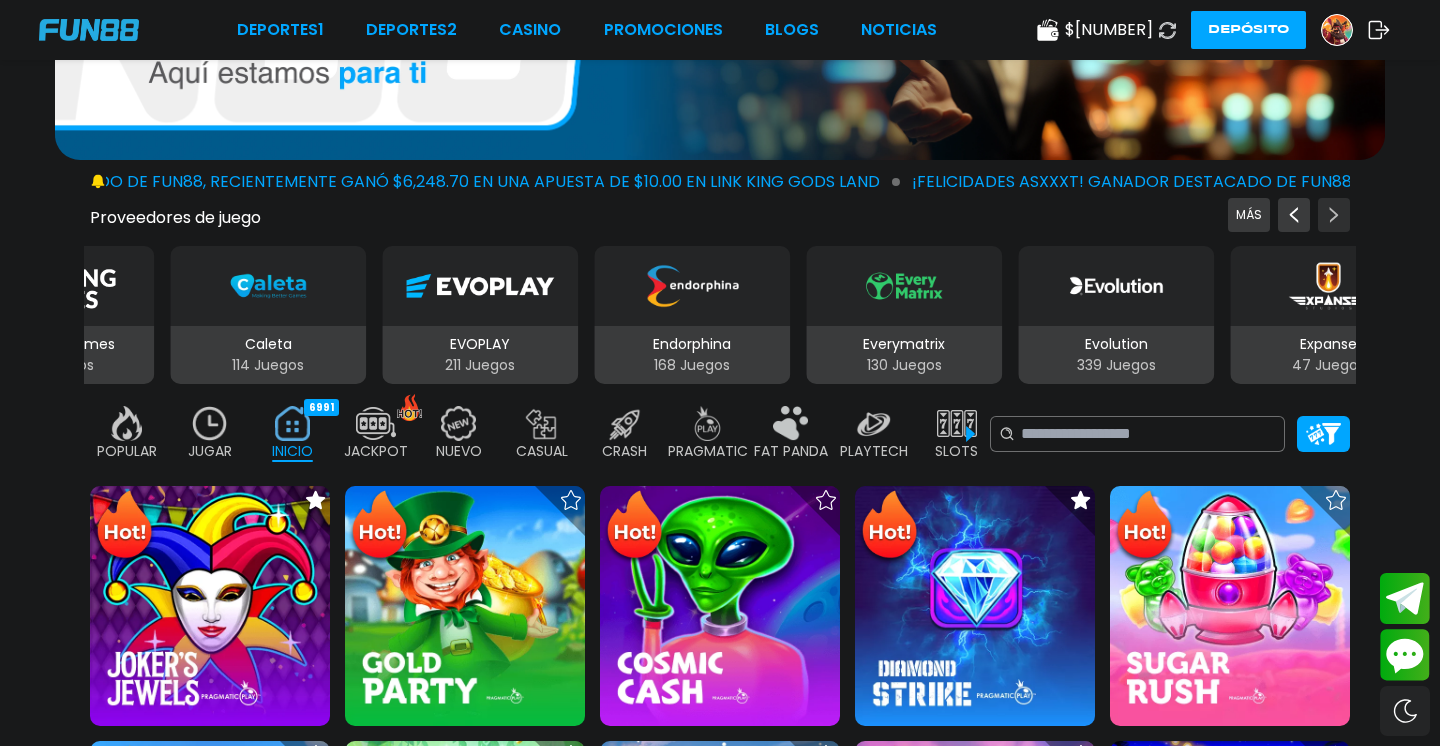 click 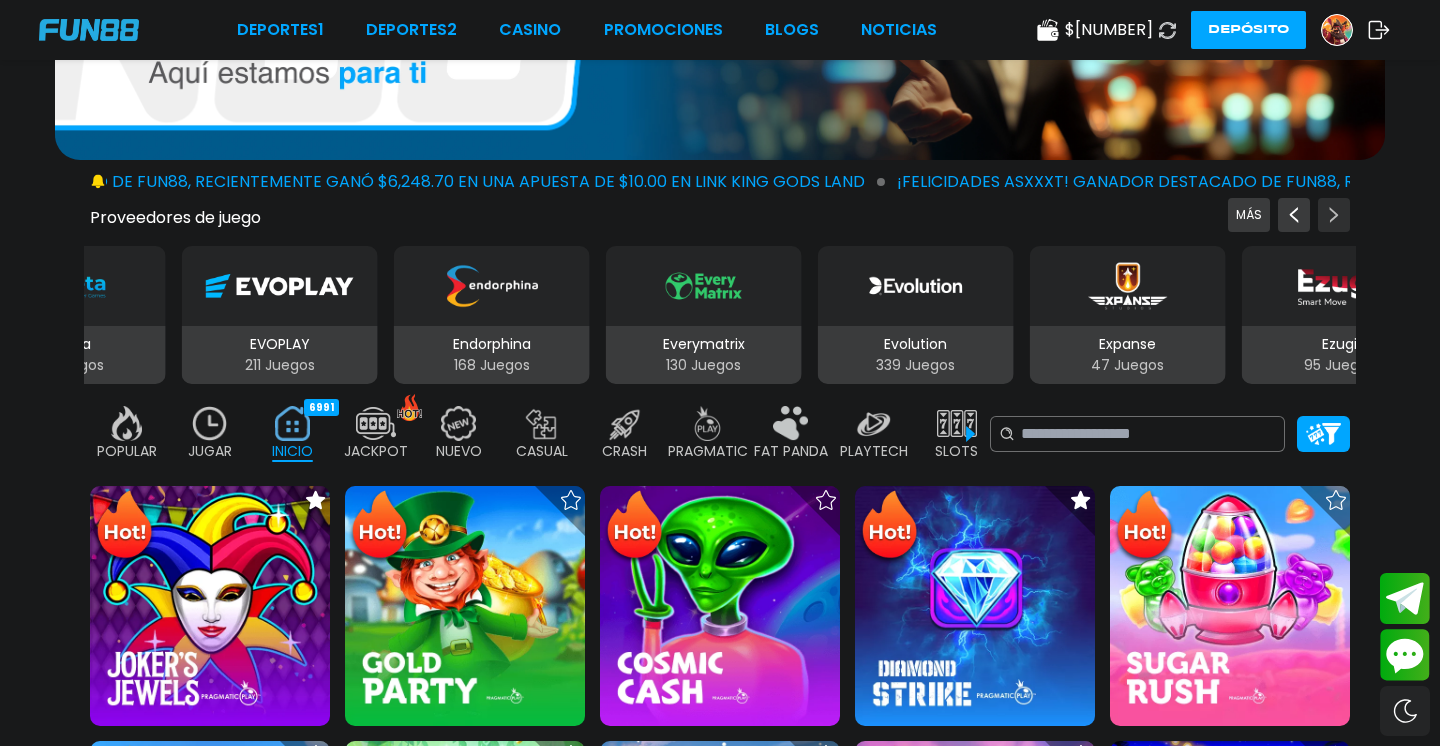 click 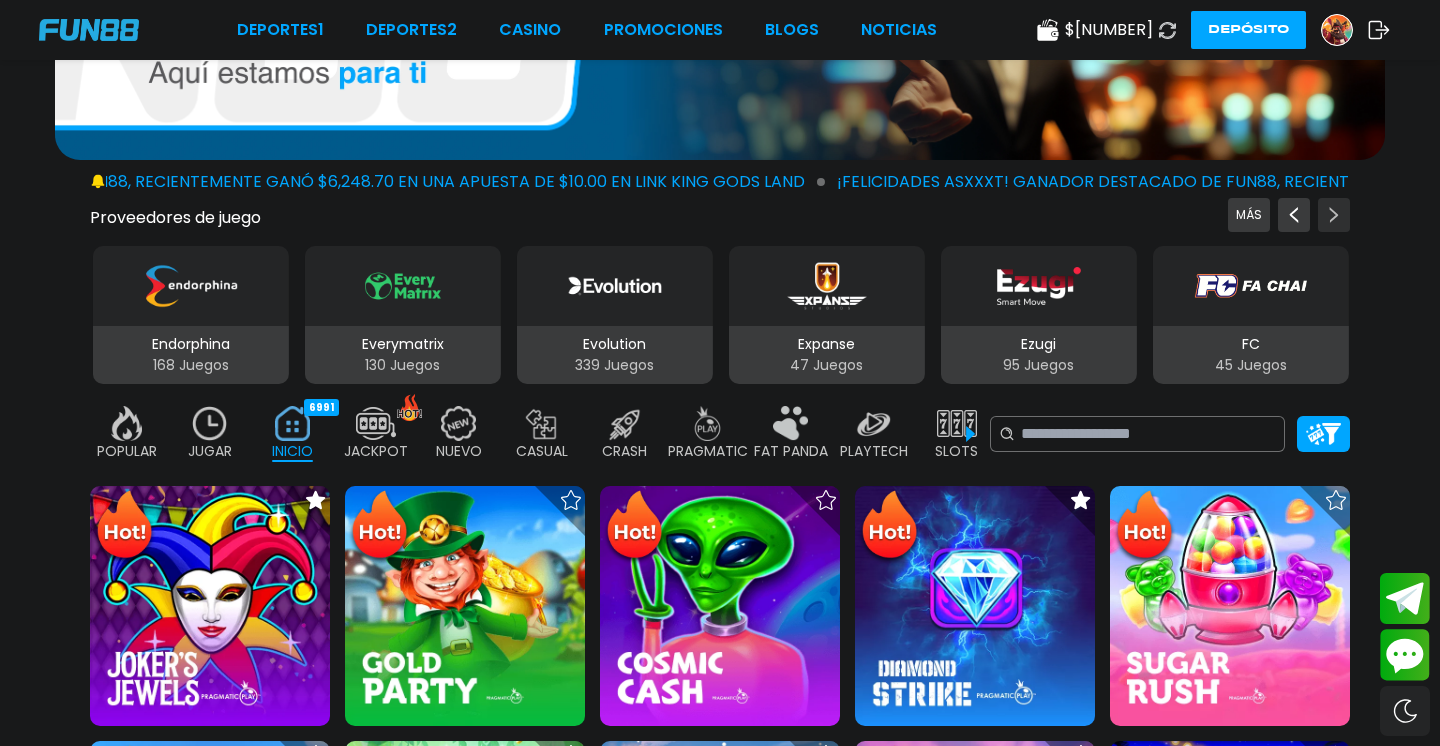 click 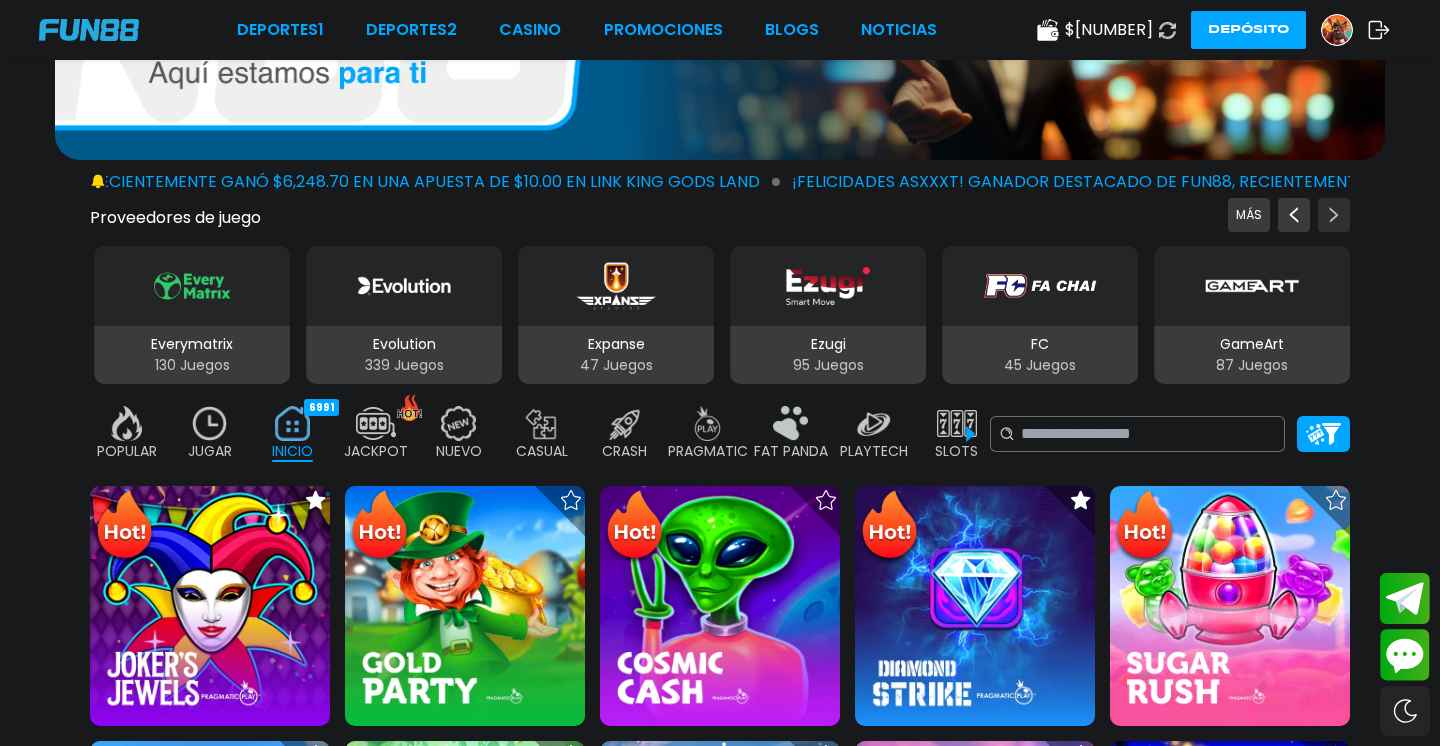 click 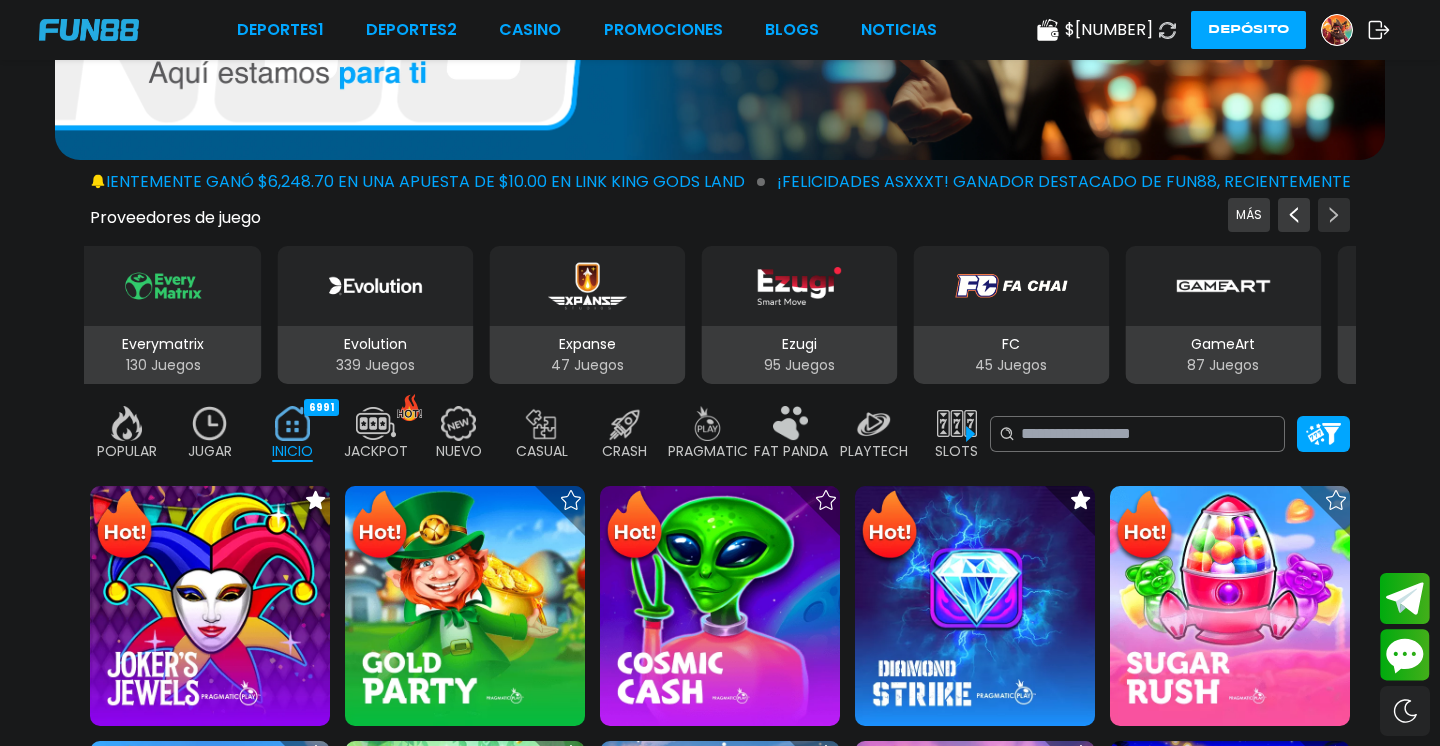 click 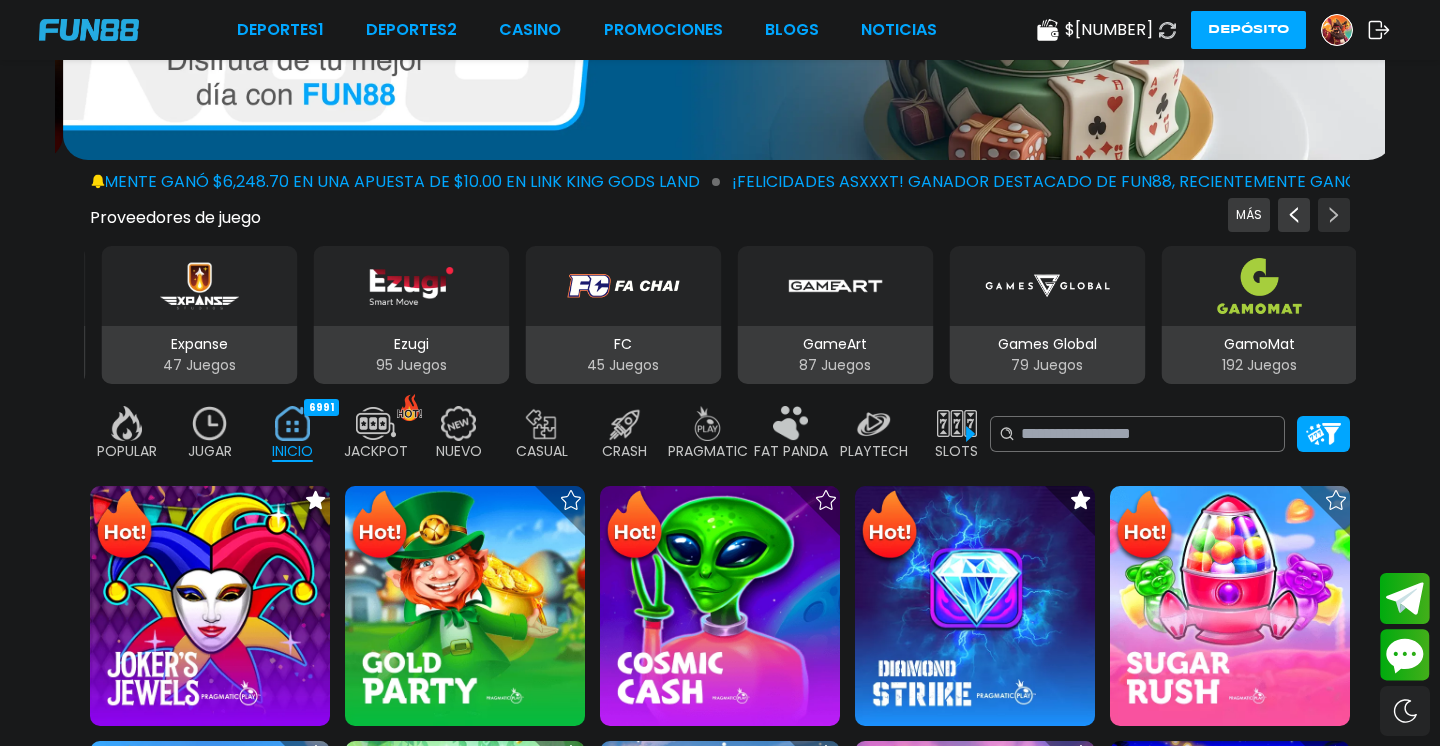 click 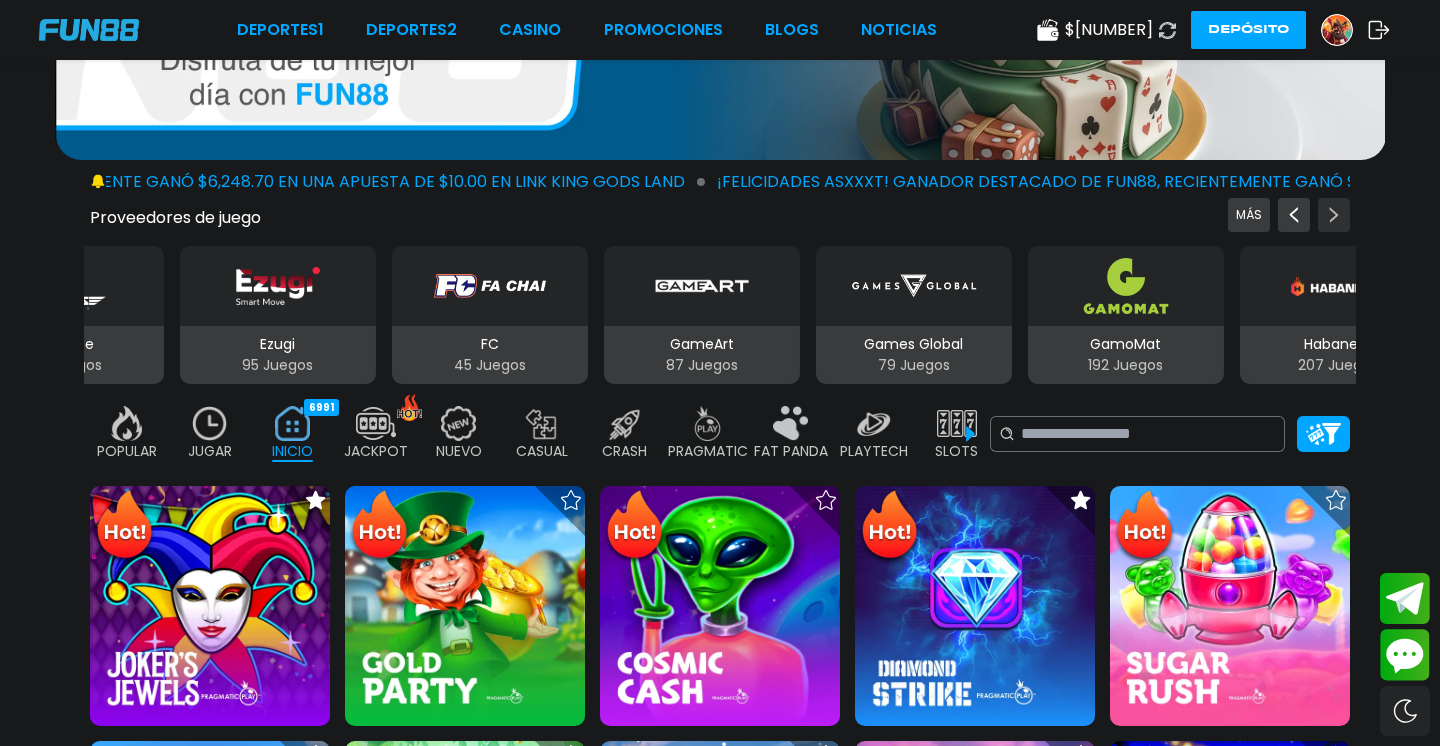 click 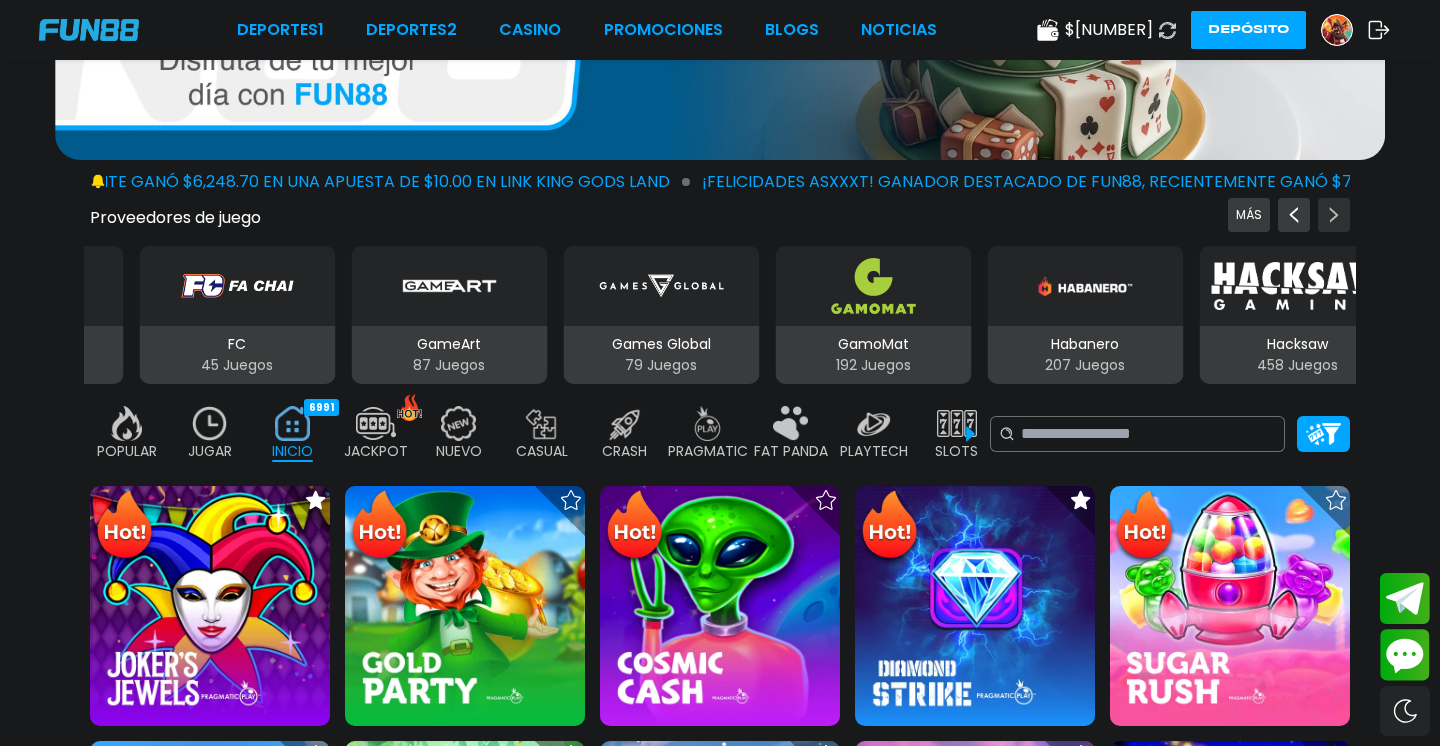 click 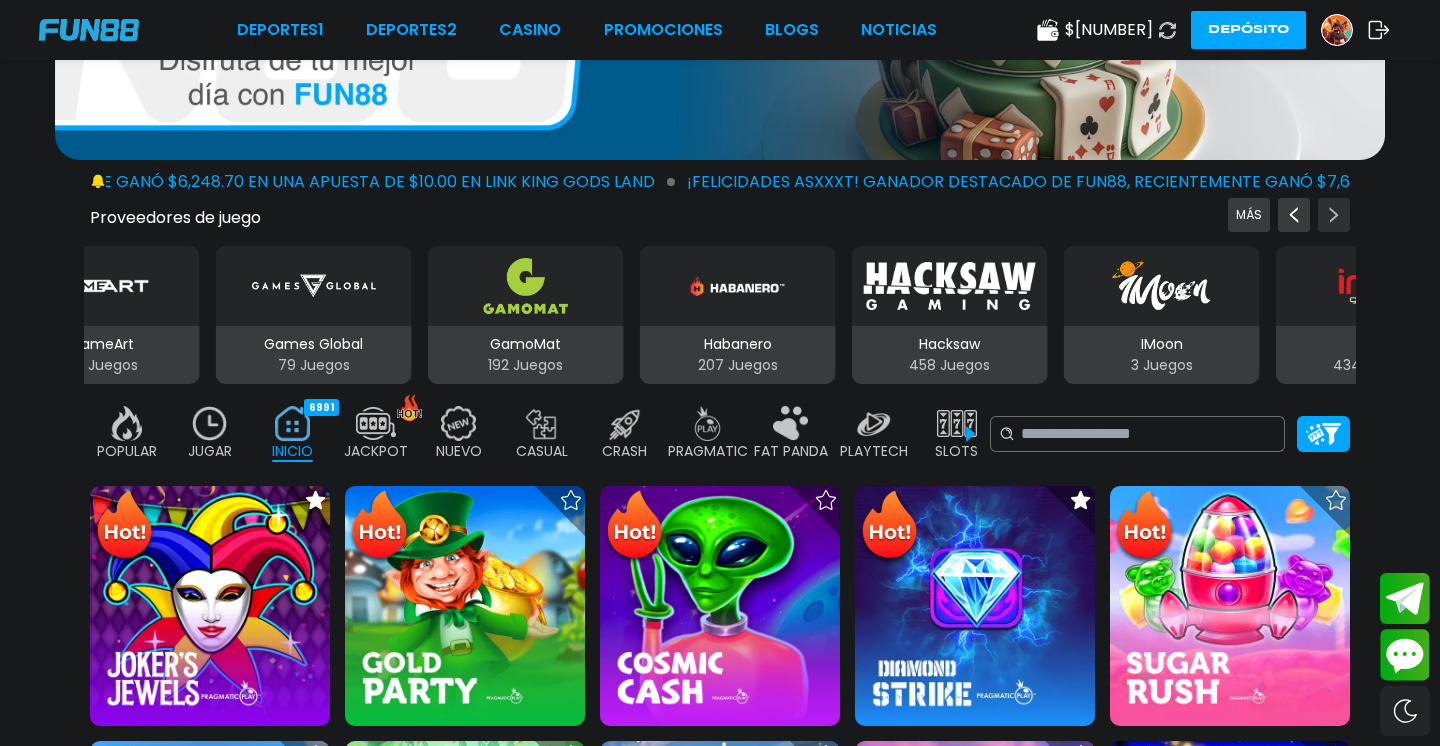 click 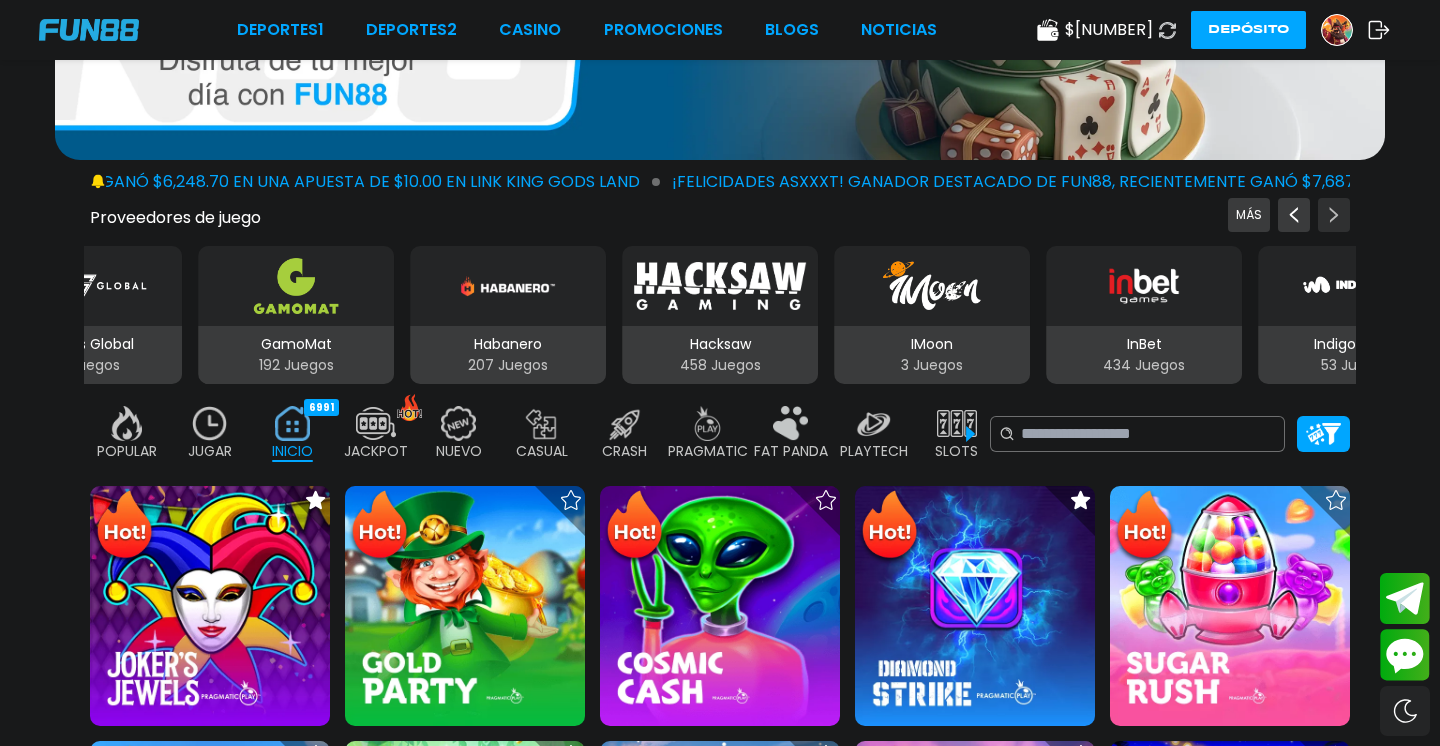 click 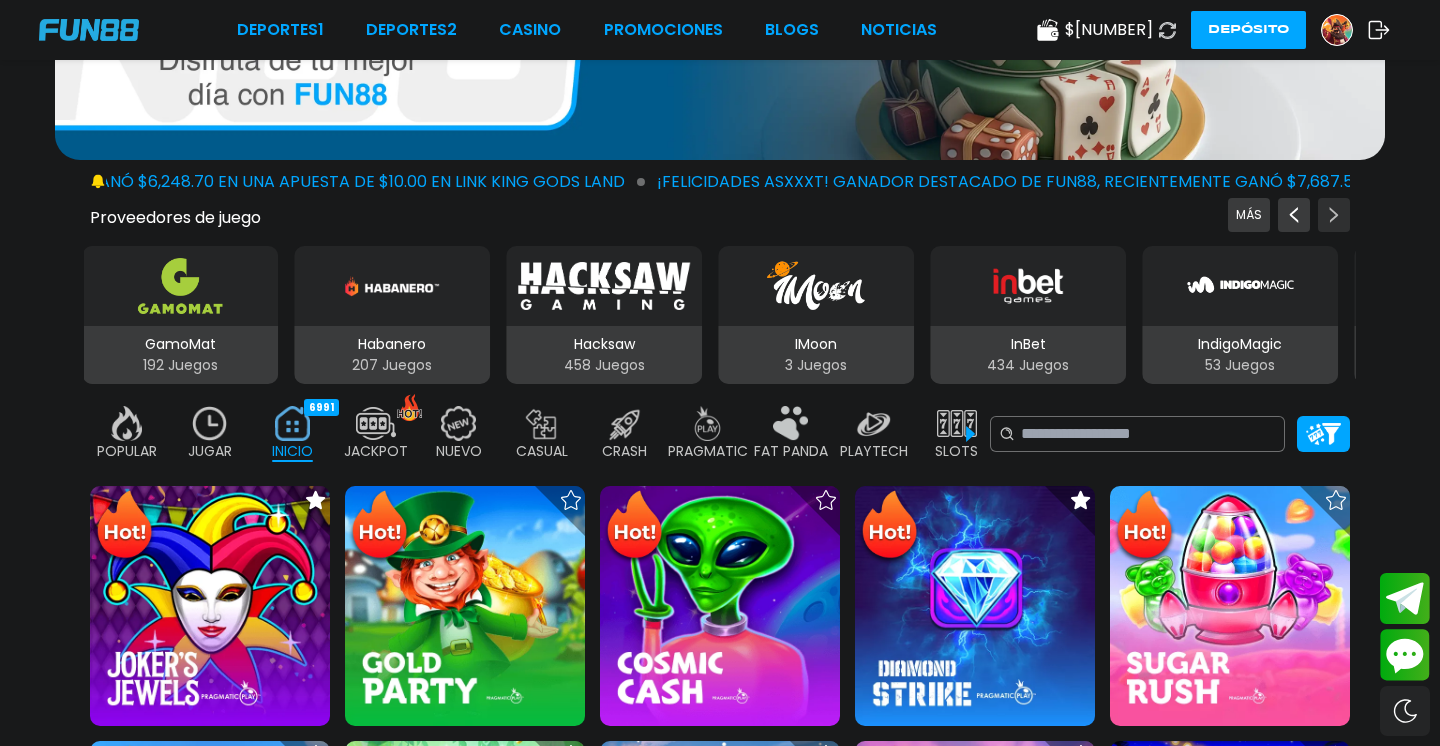click 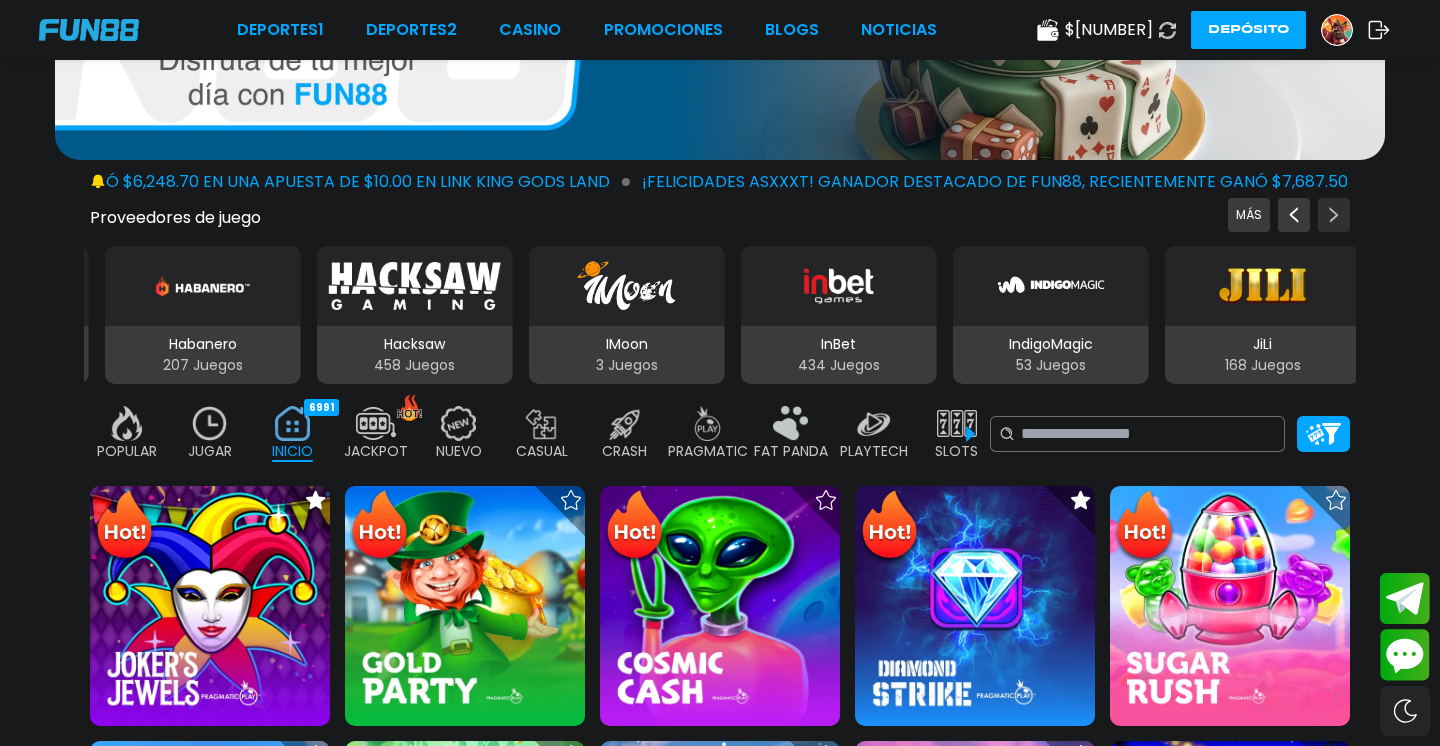 click 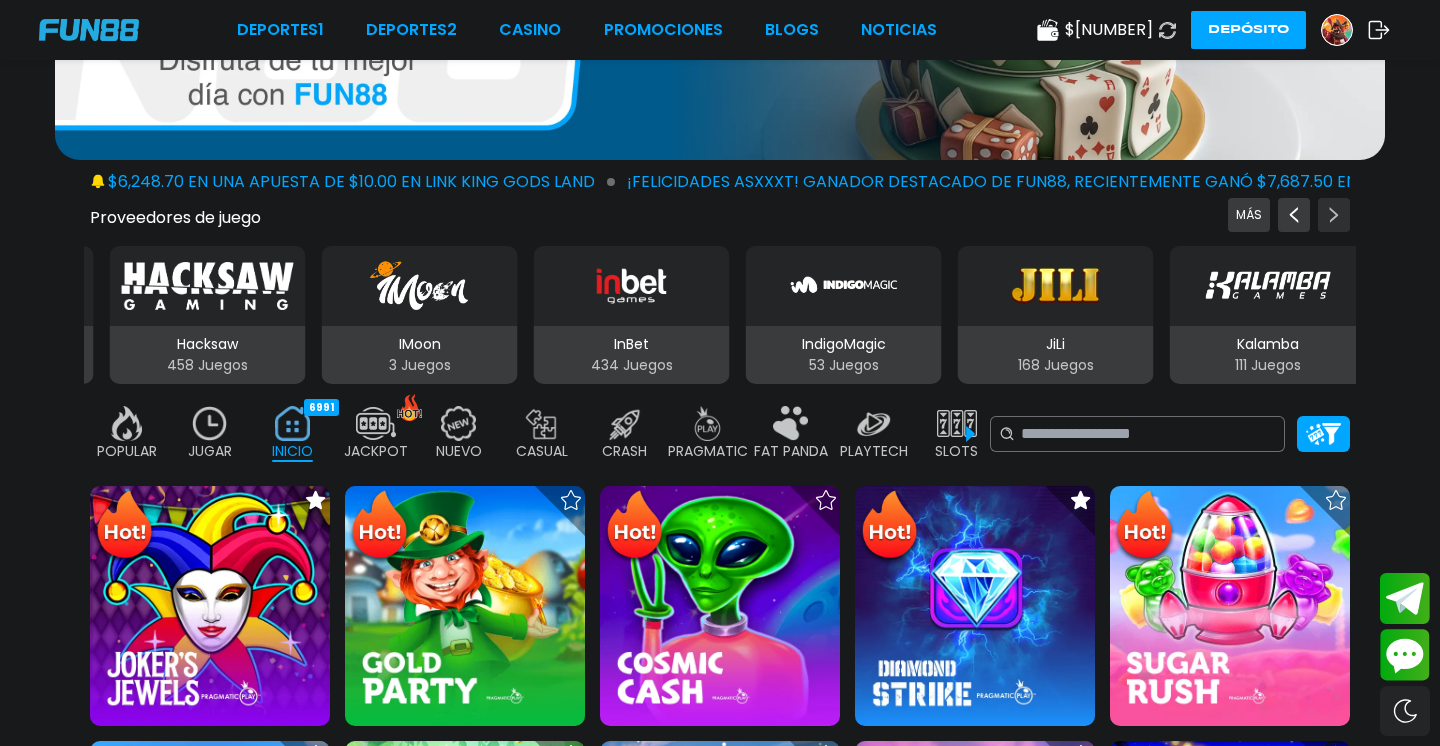 click 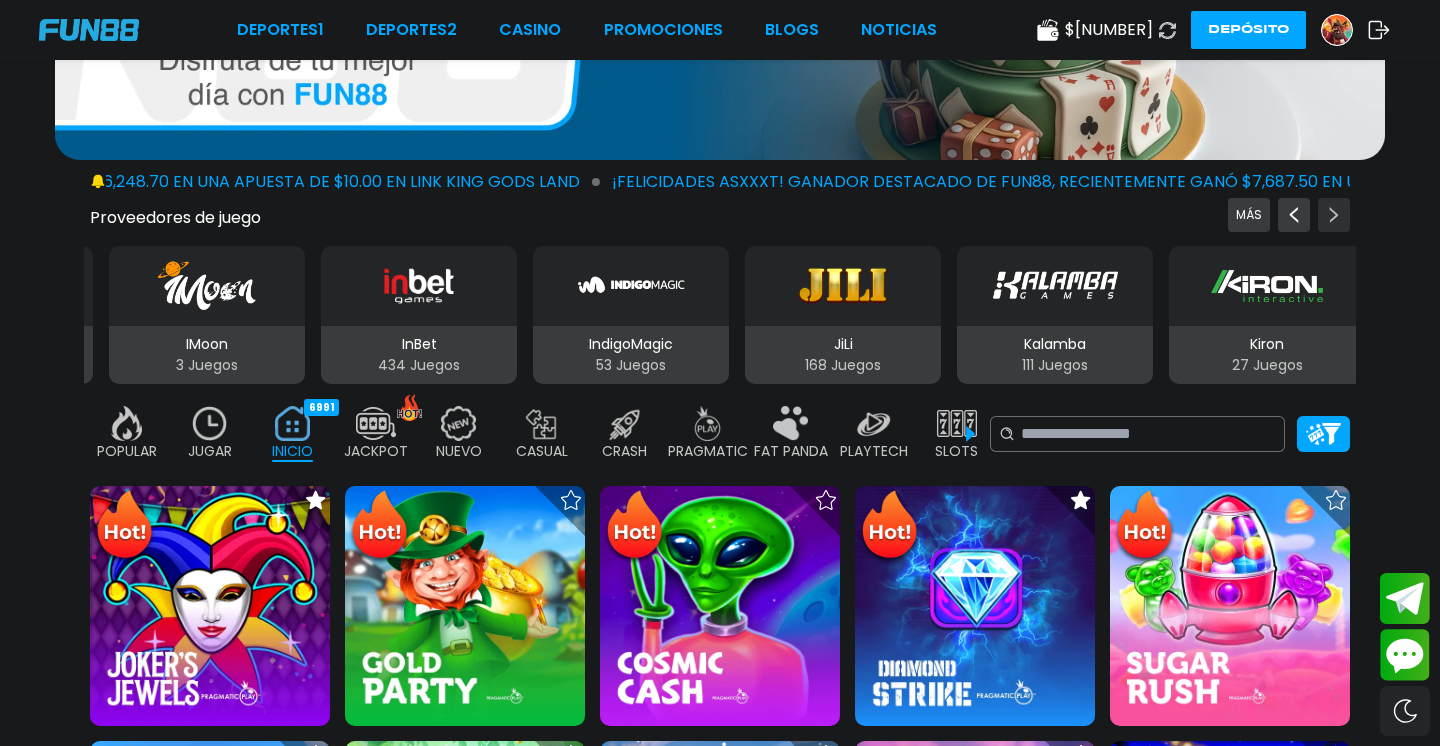 click 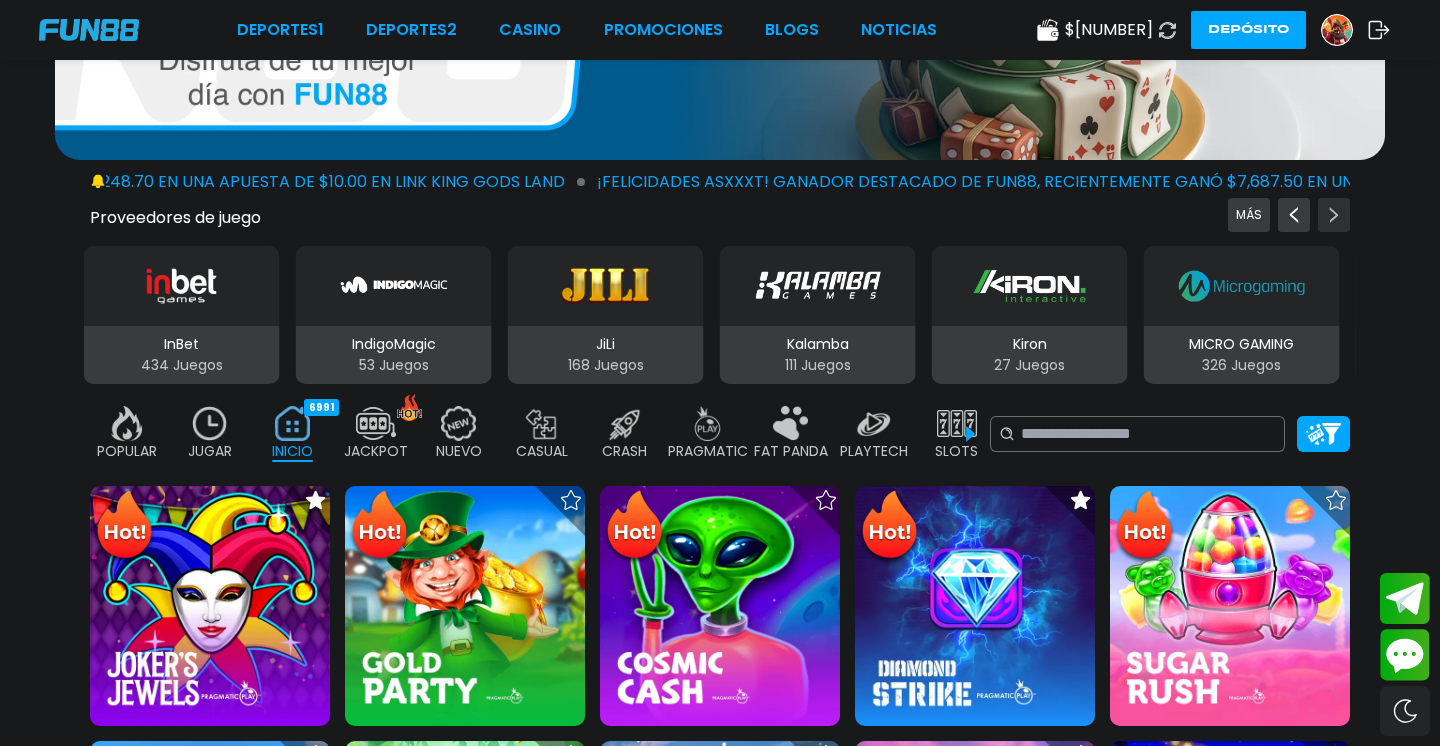 click 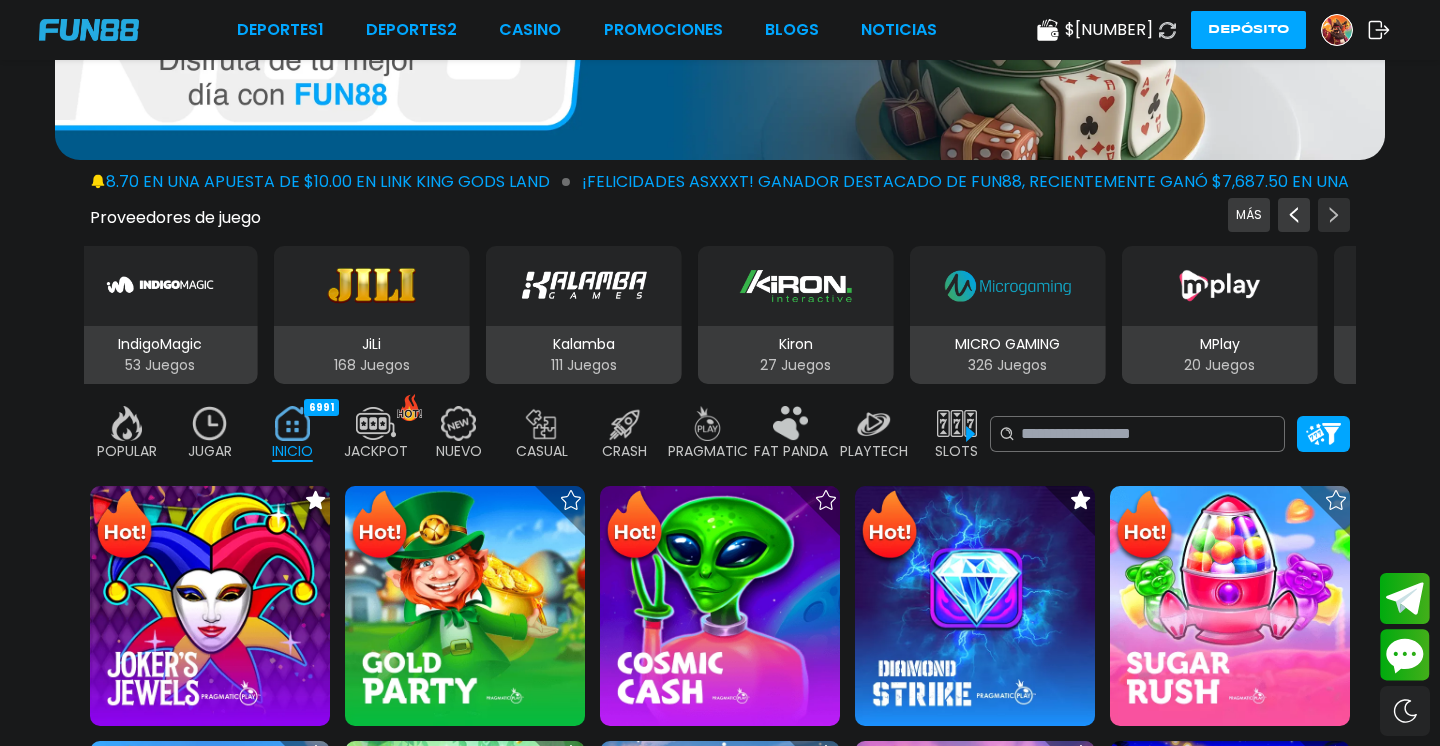 click 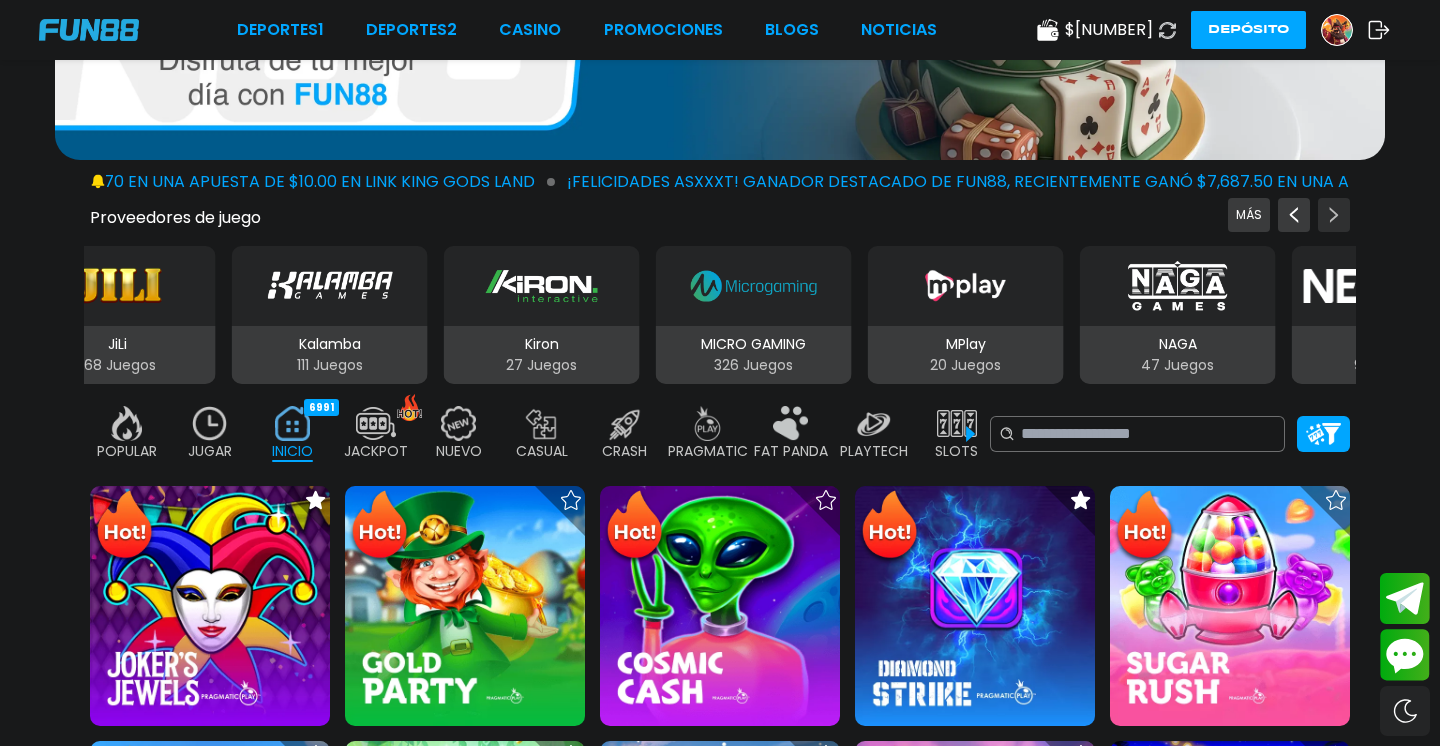click 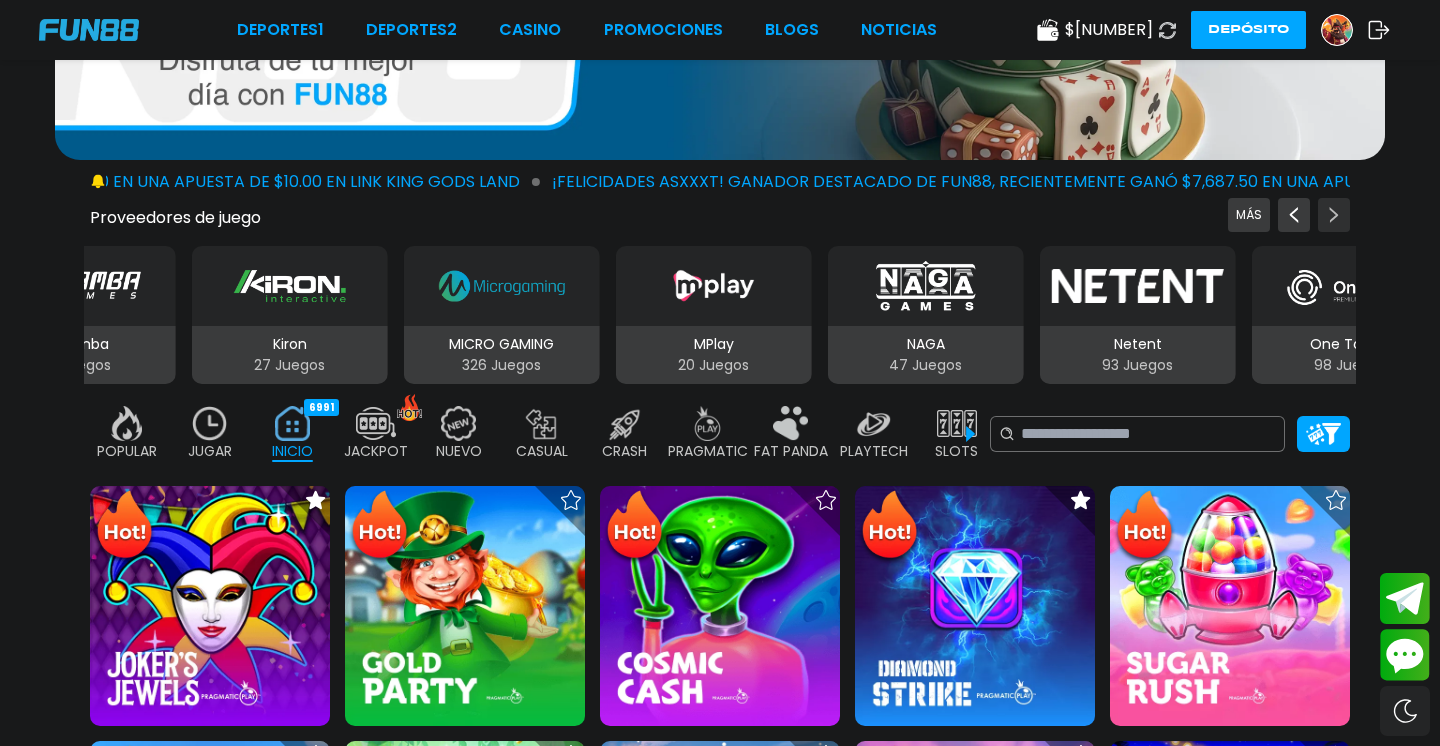 click 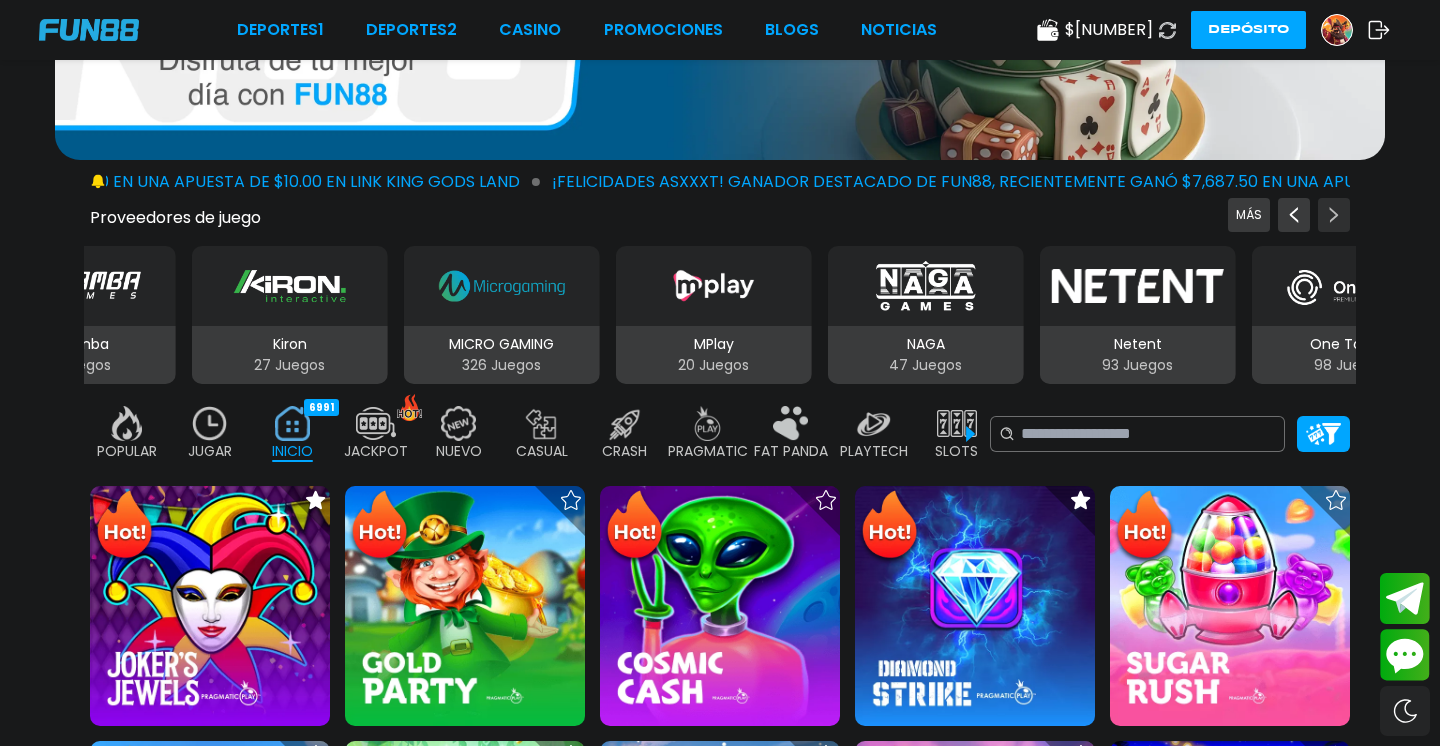 click 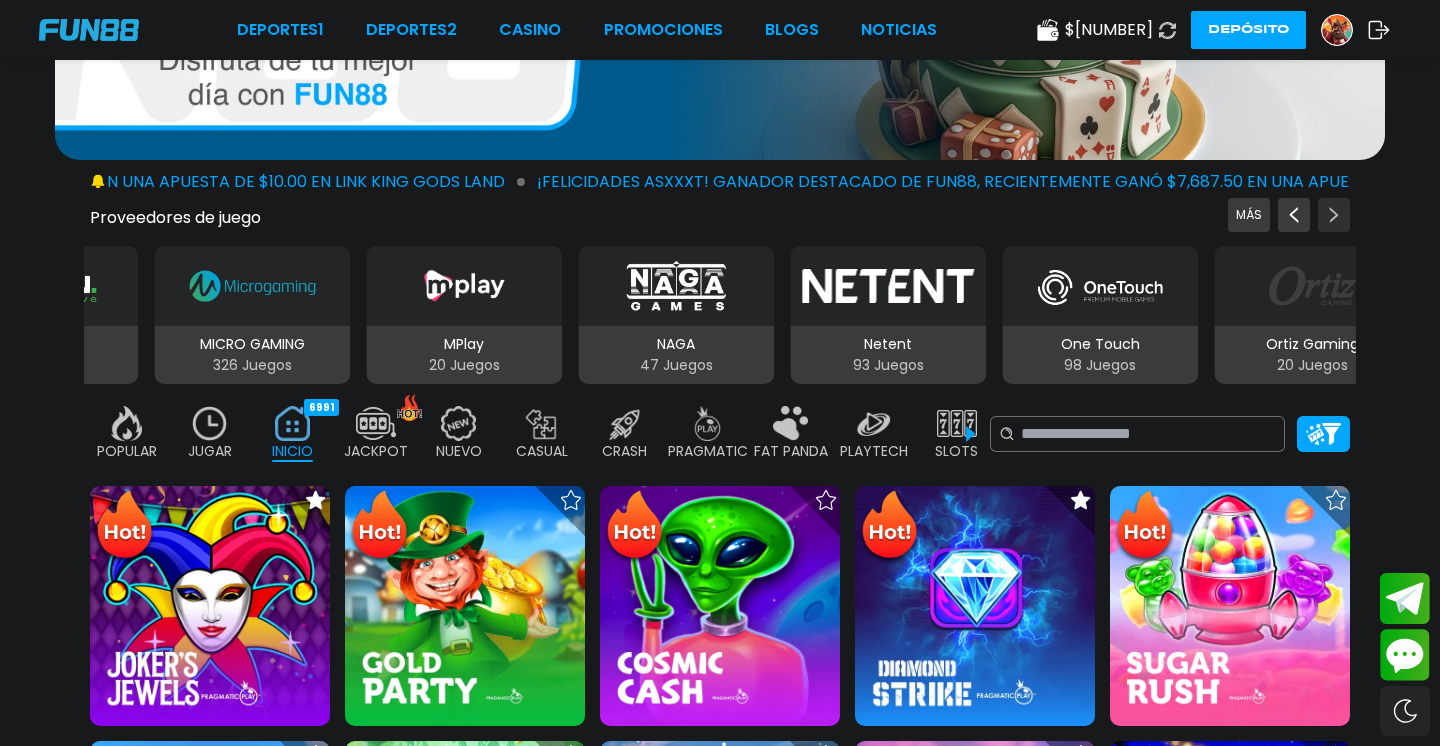 click 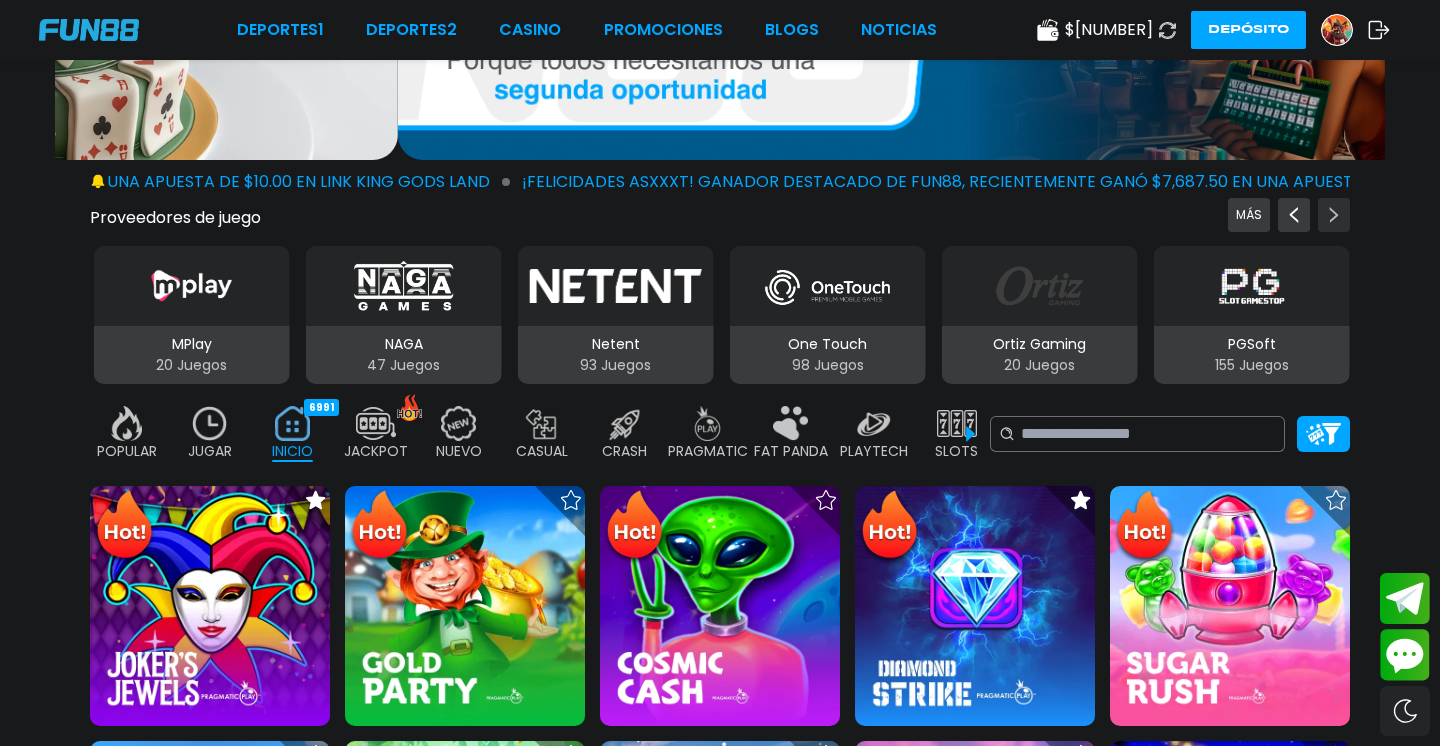 click 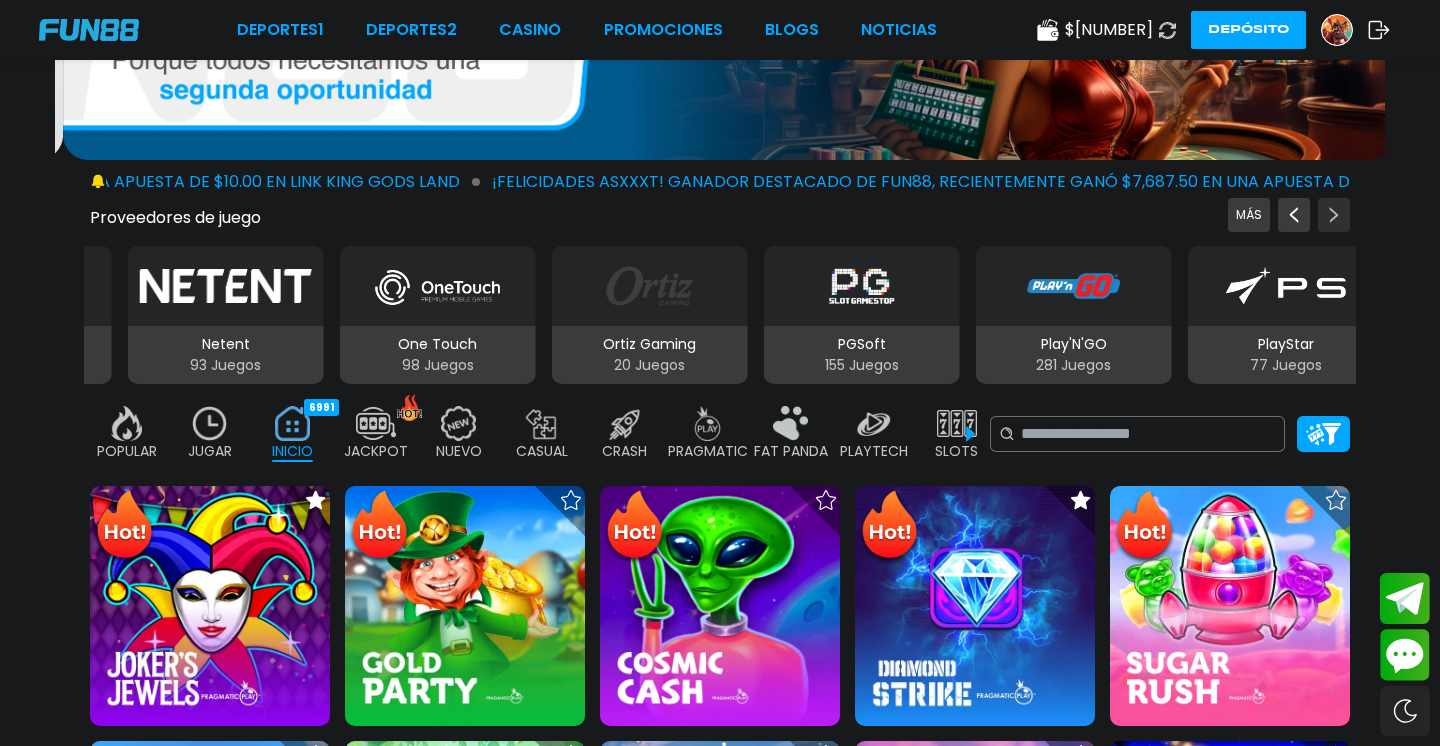 click 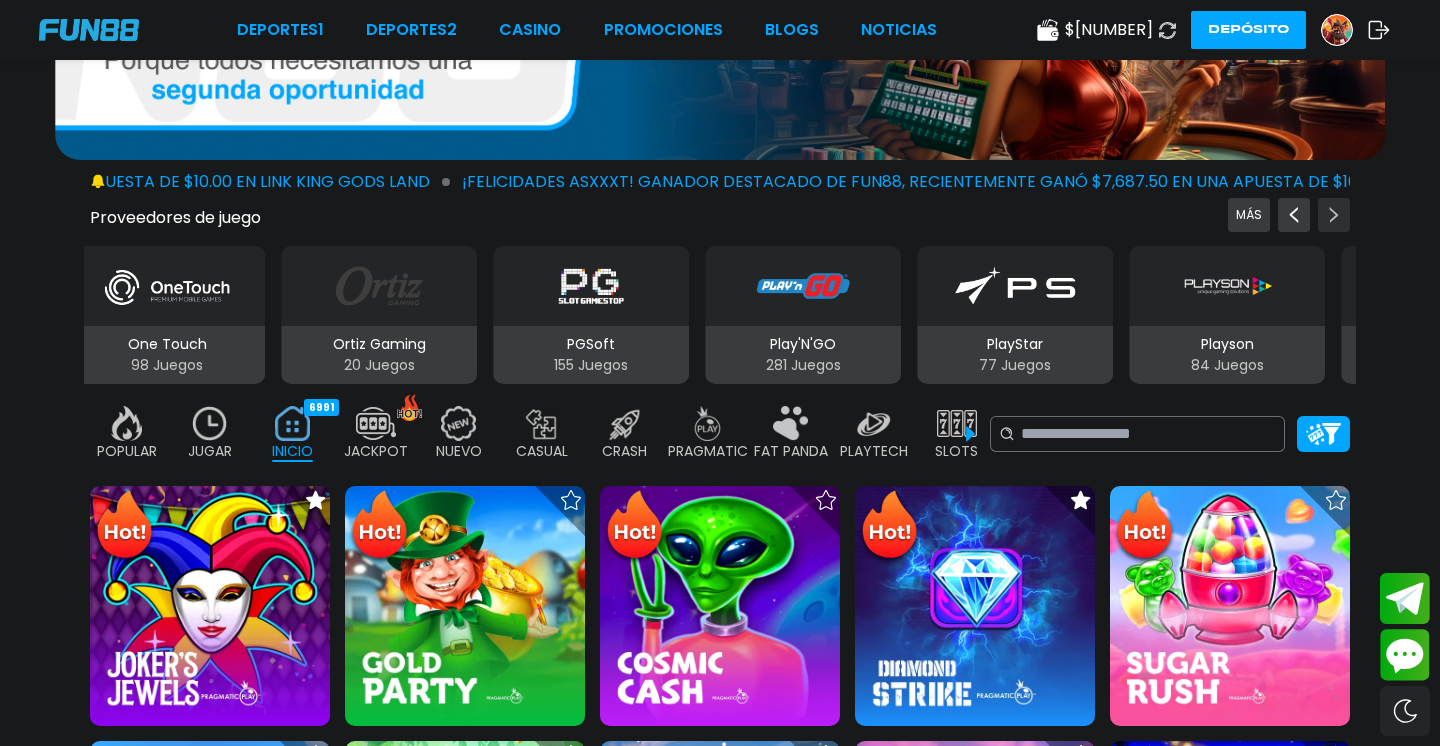 click 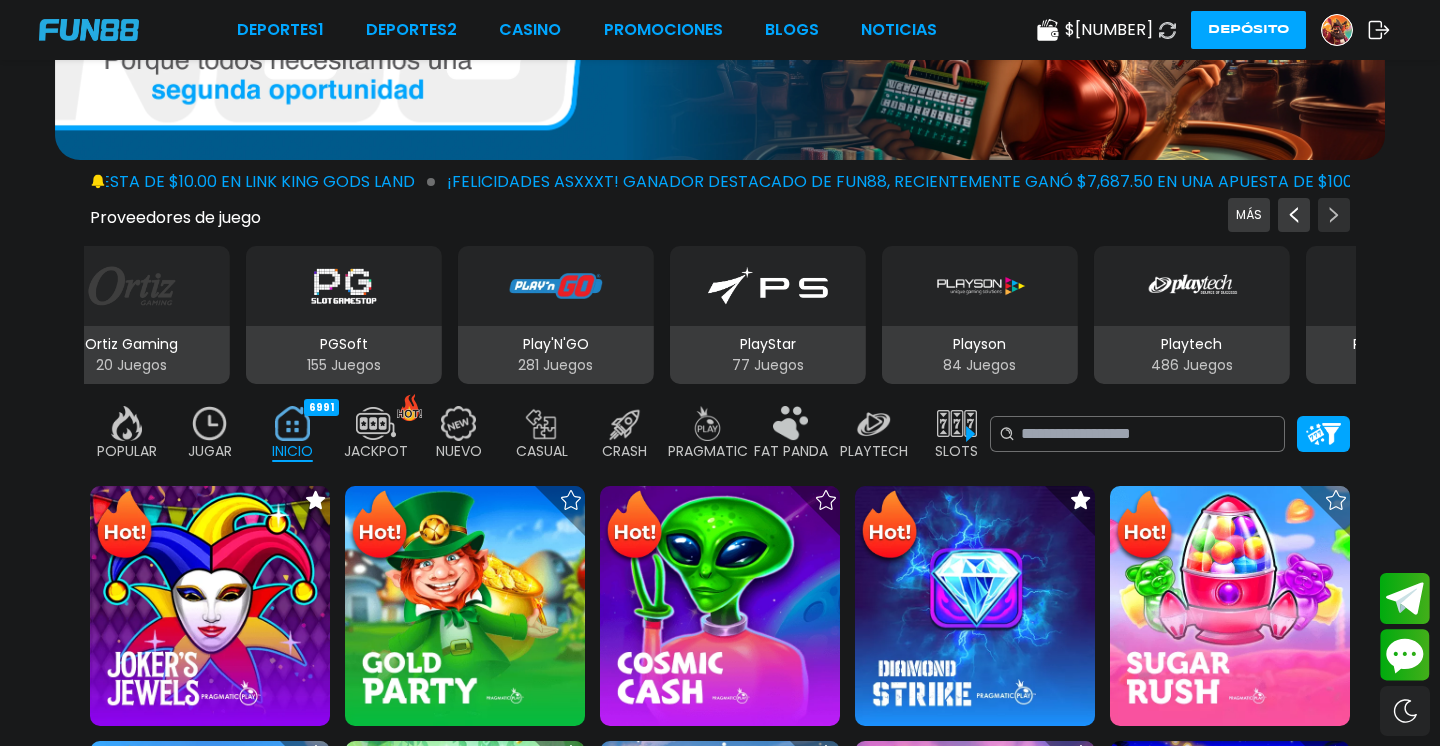 click 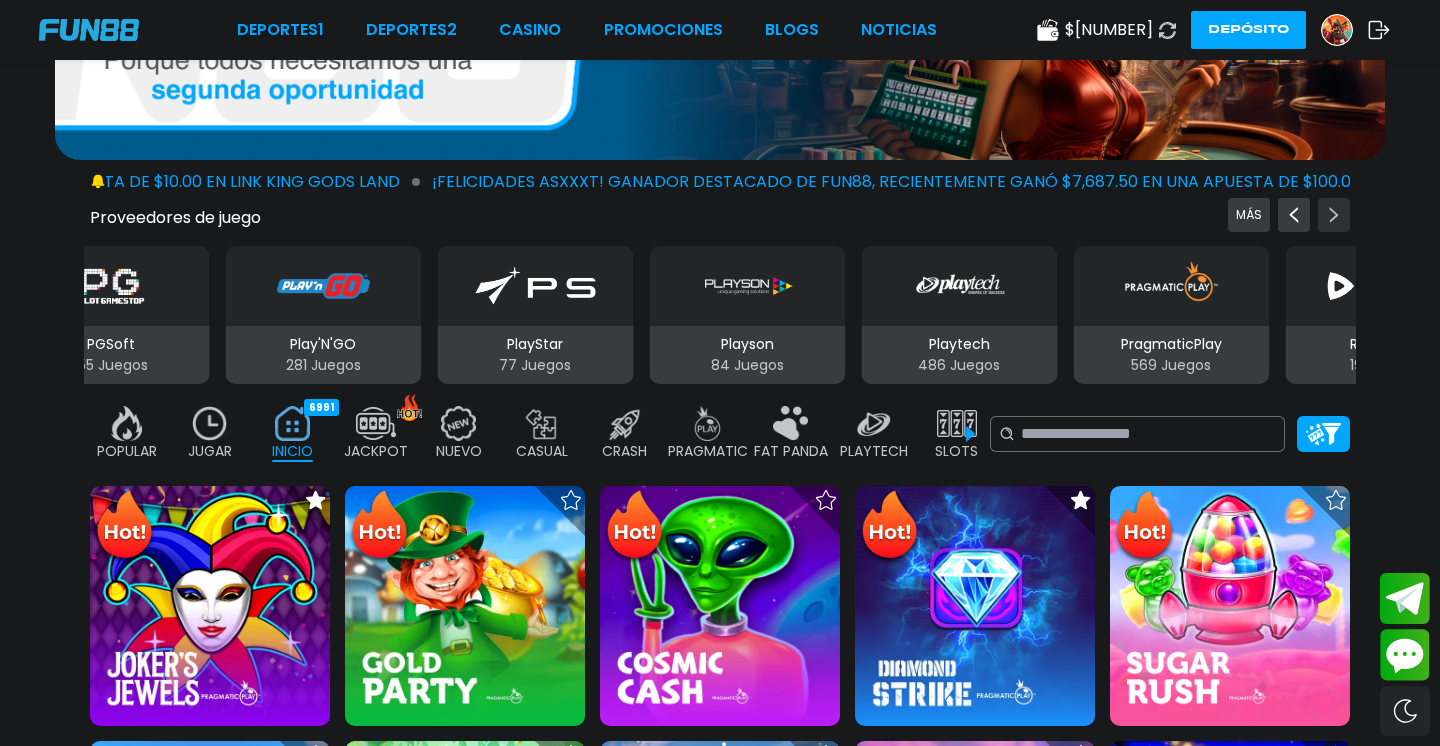 click 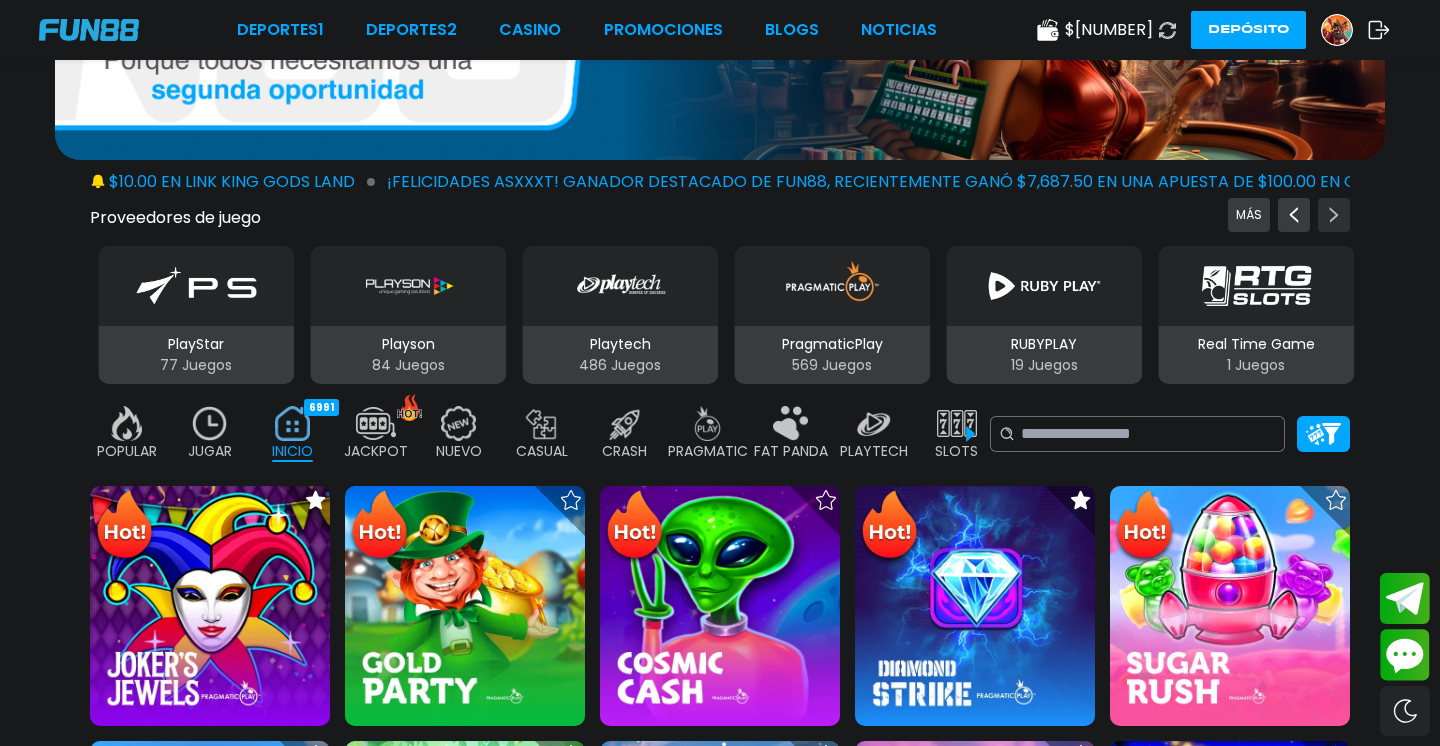 click 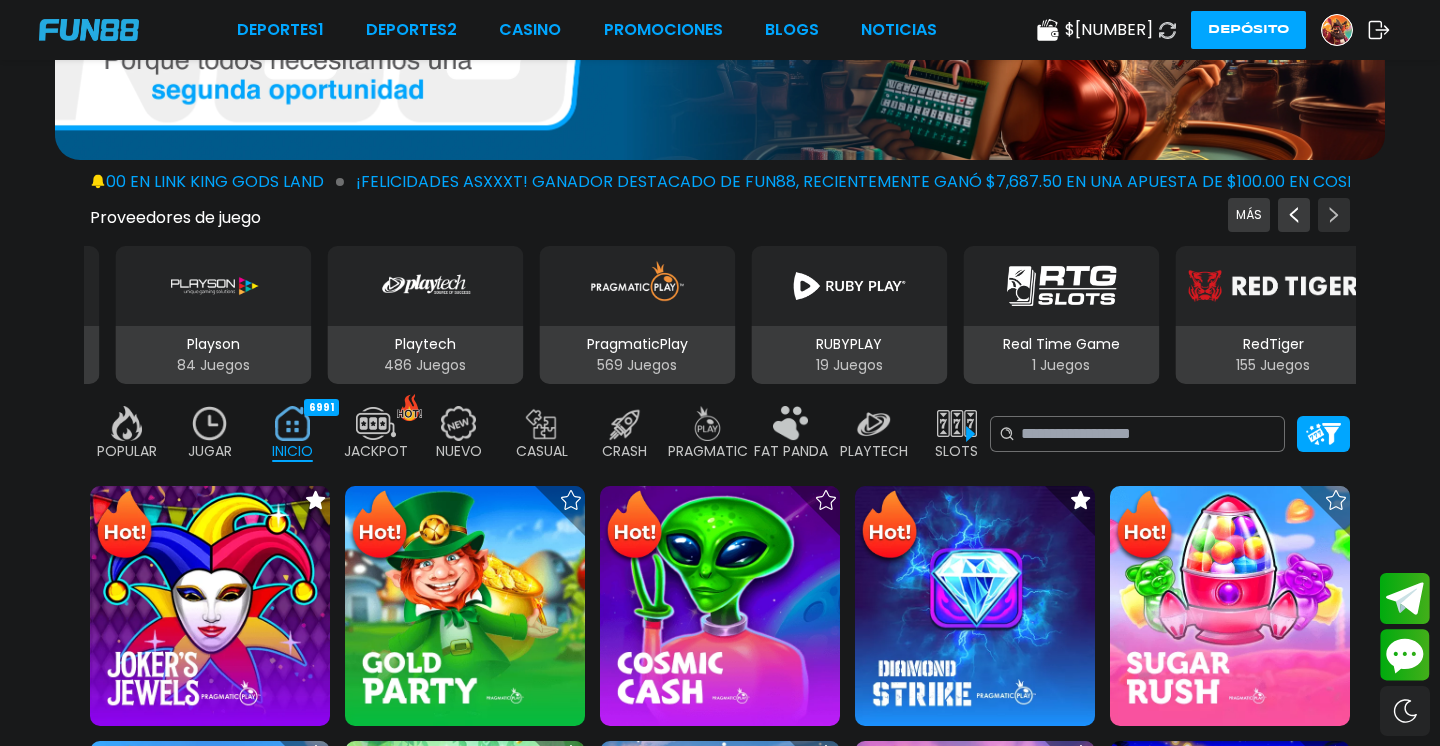 click 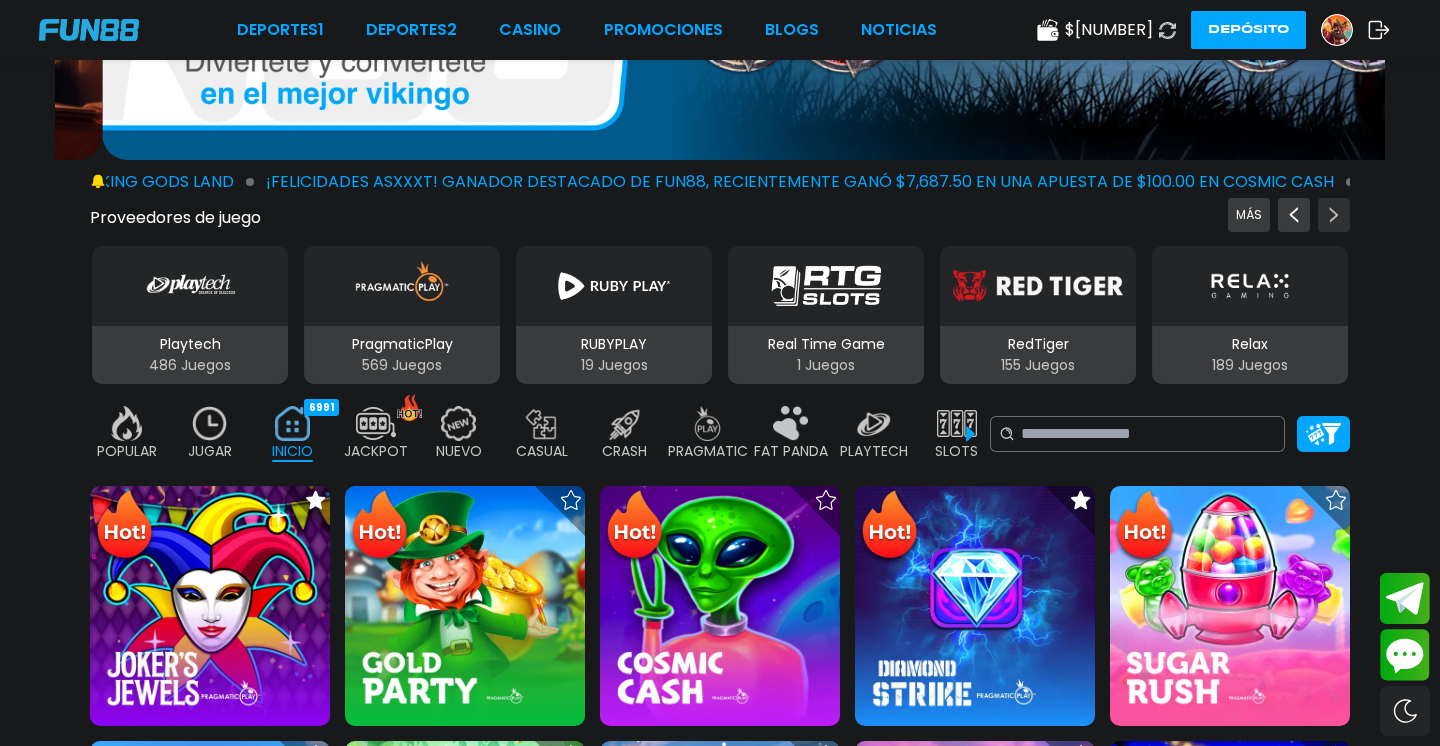 click 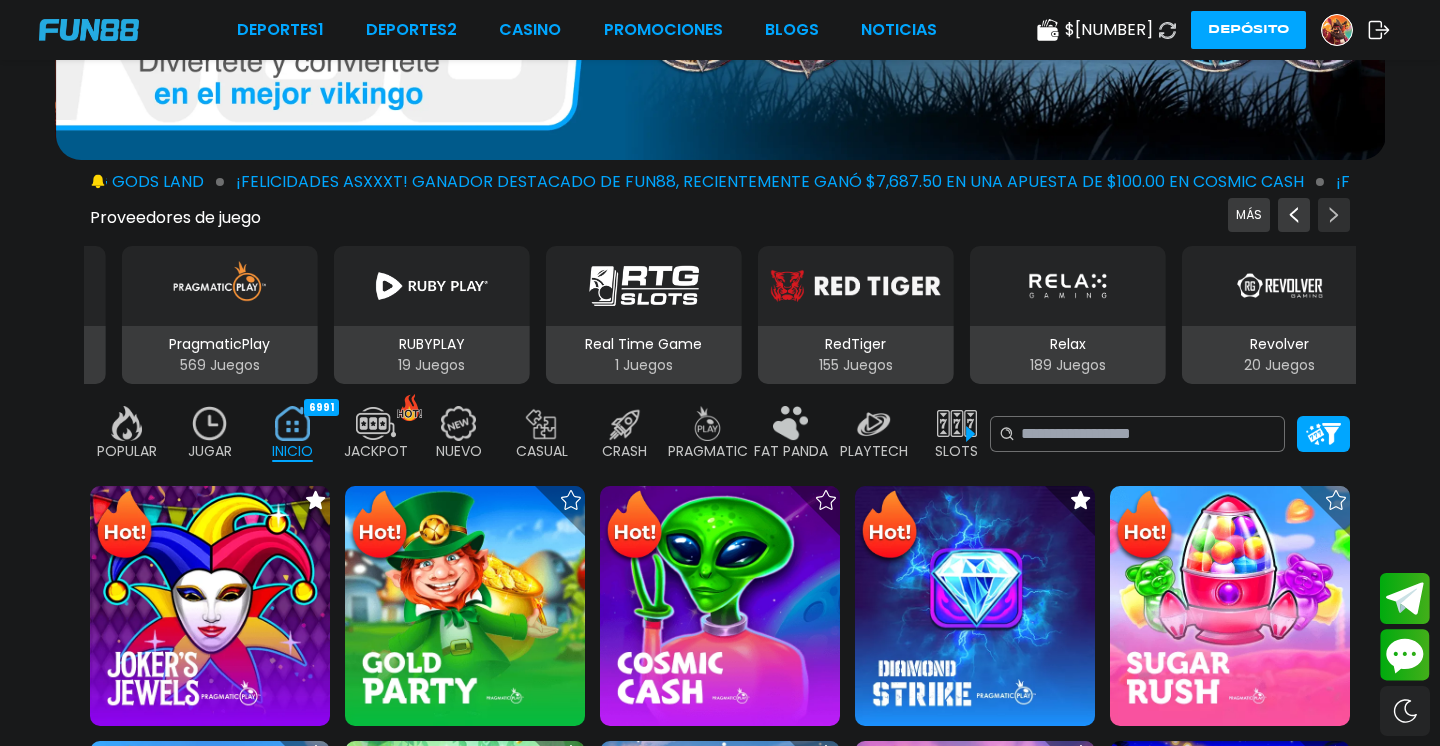 click 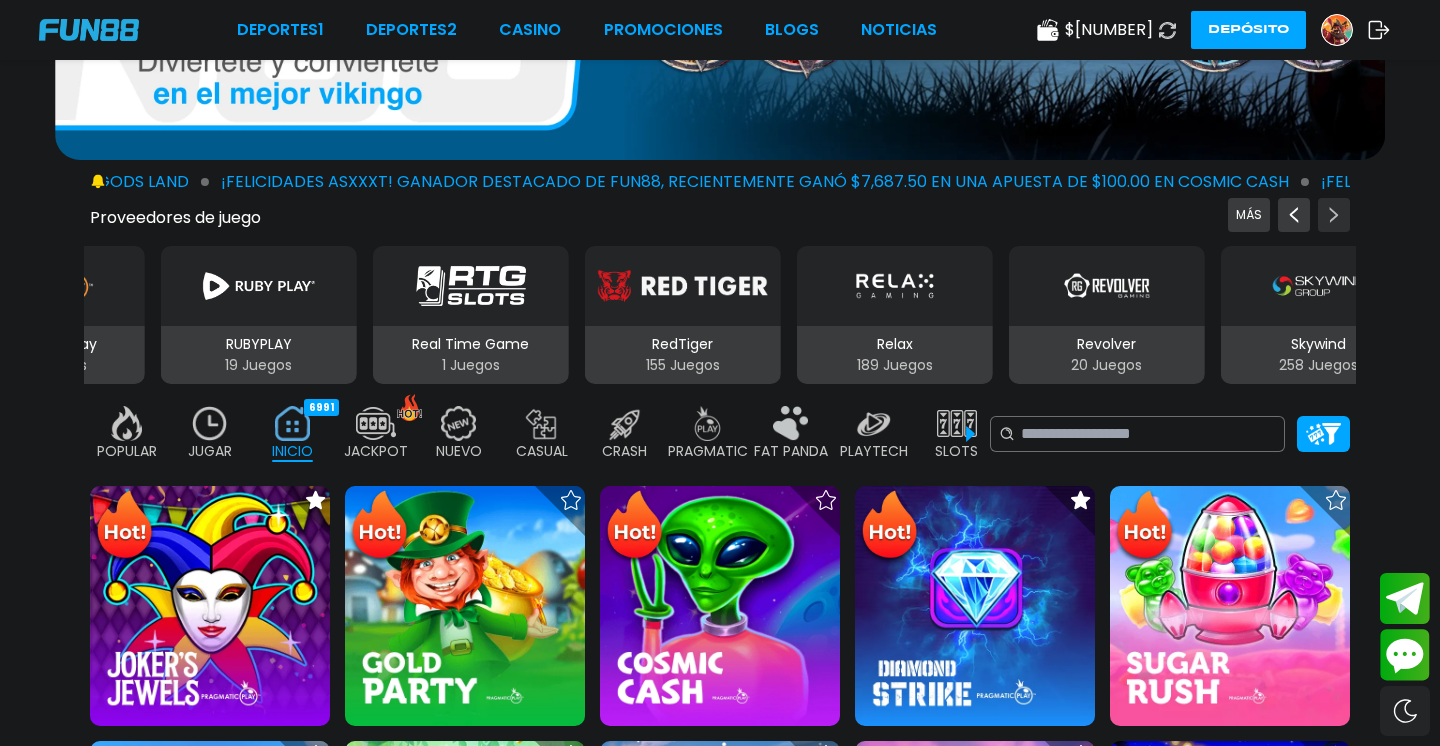 click 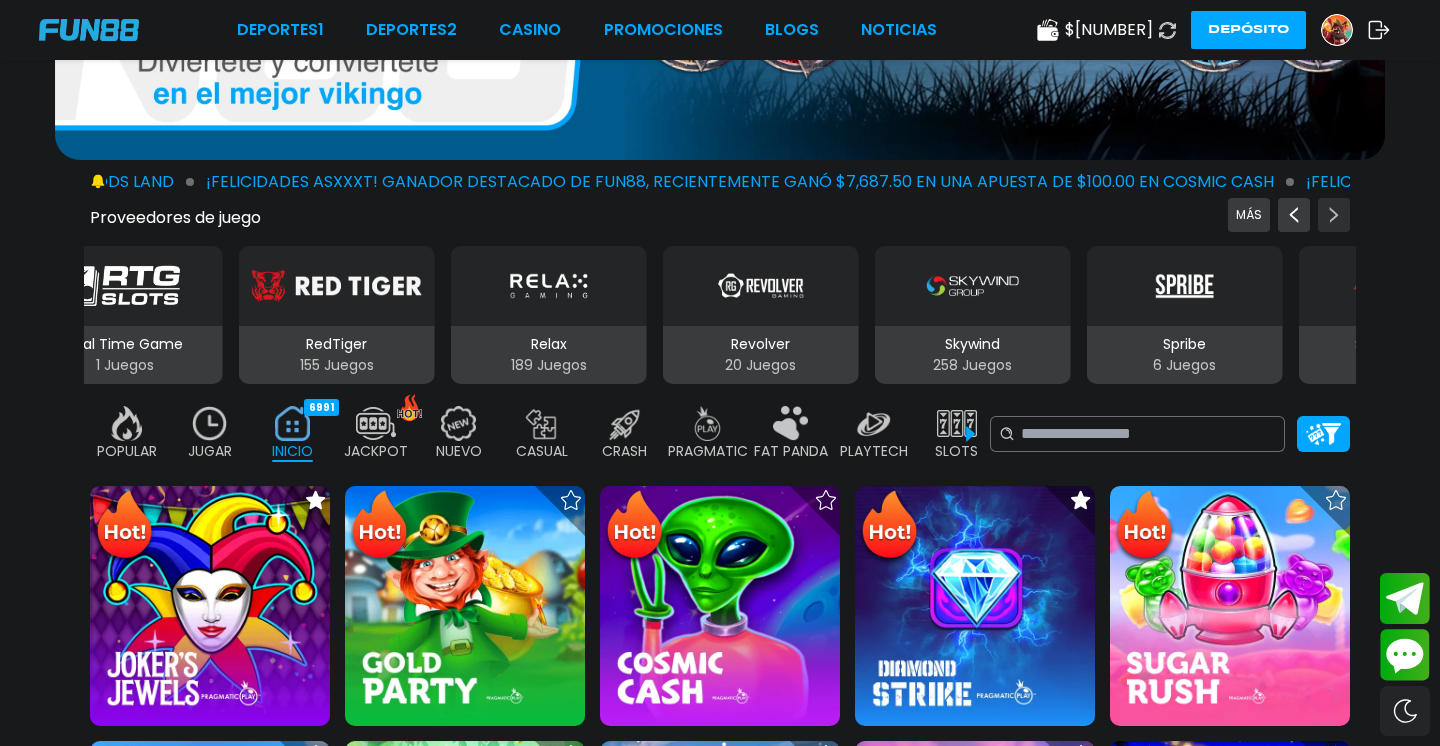 click 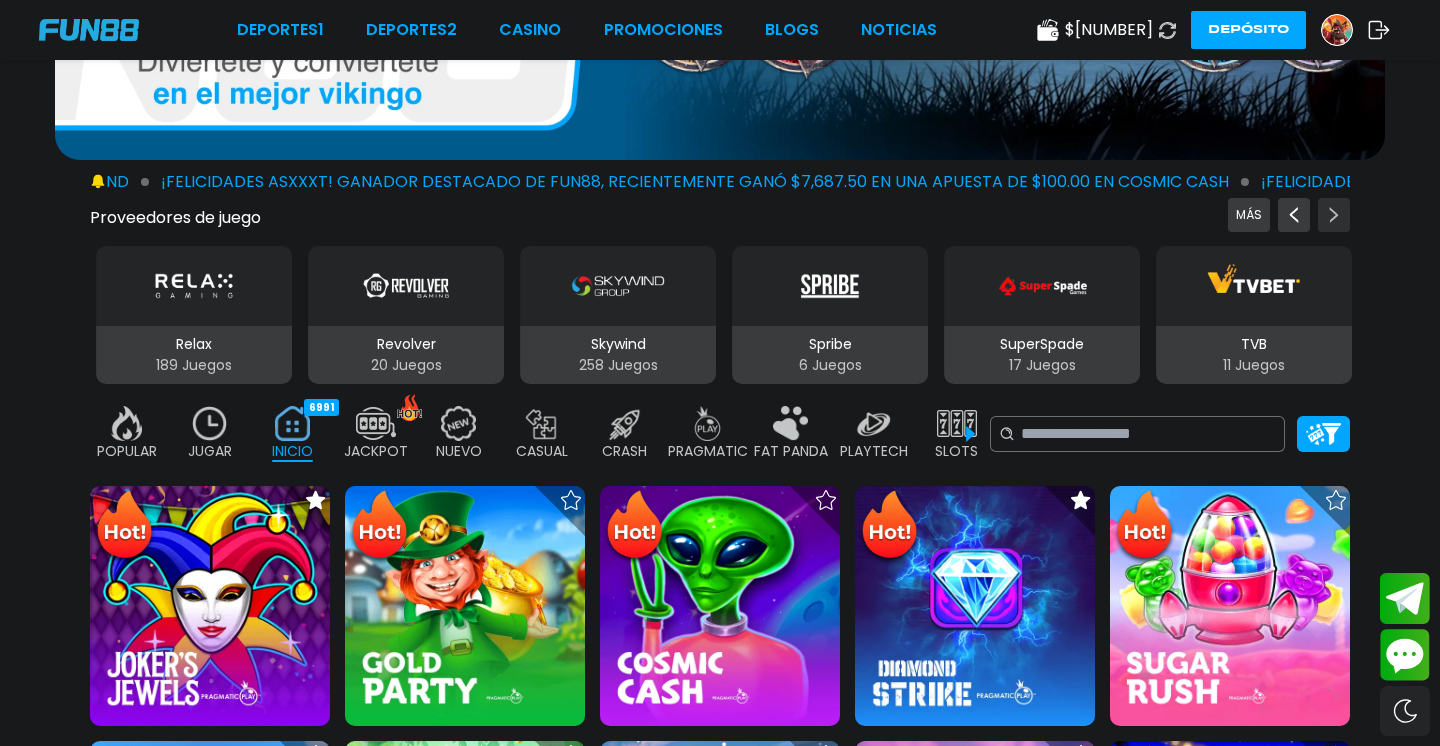 click 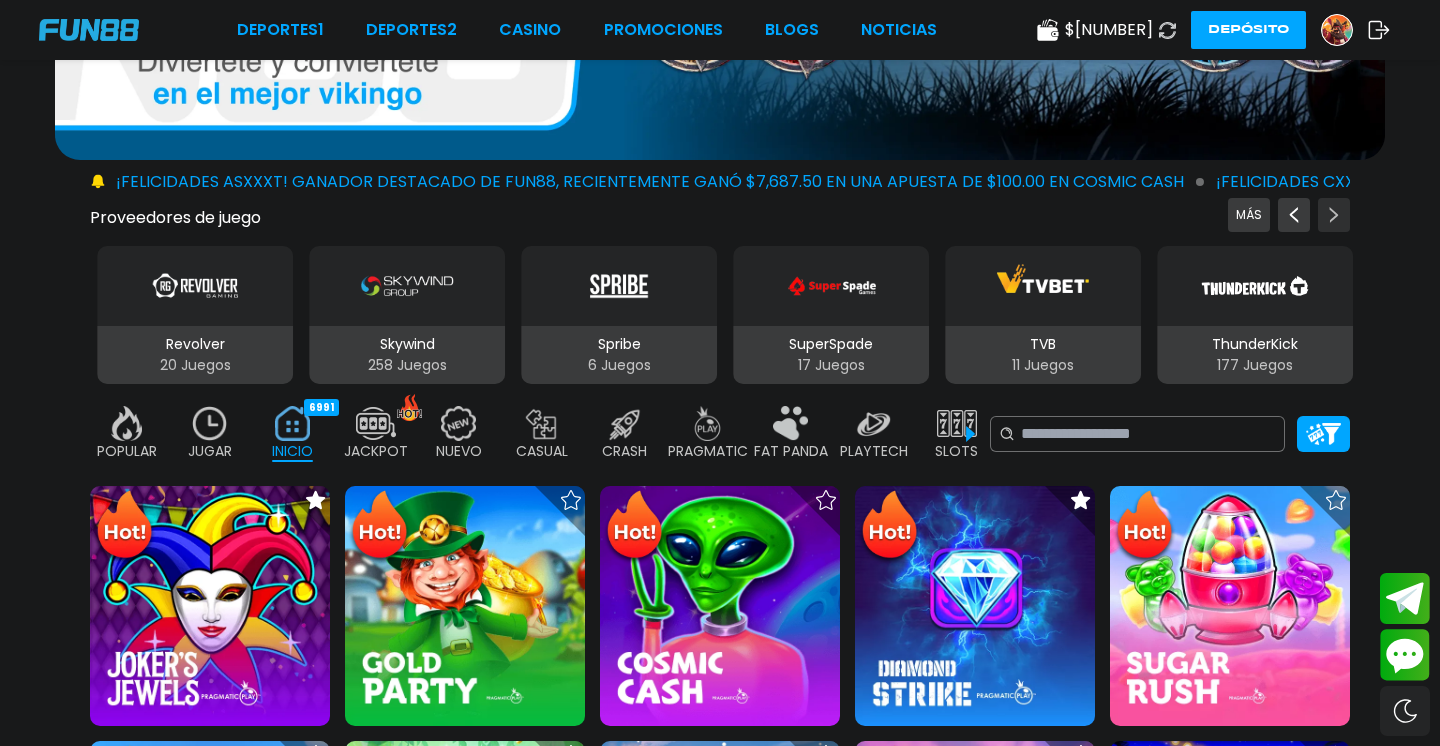 click 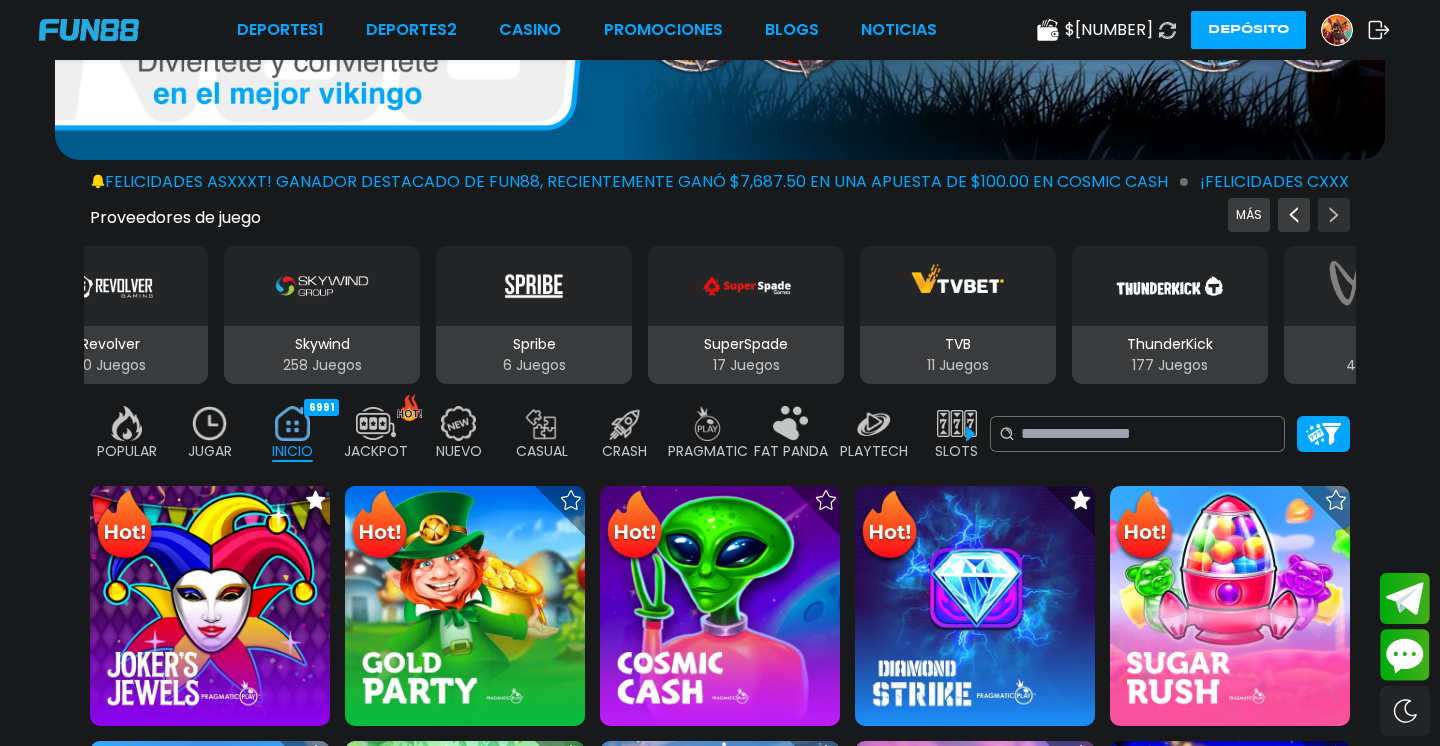 click 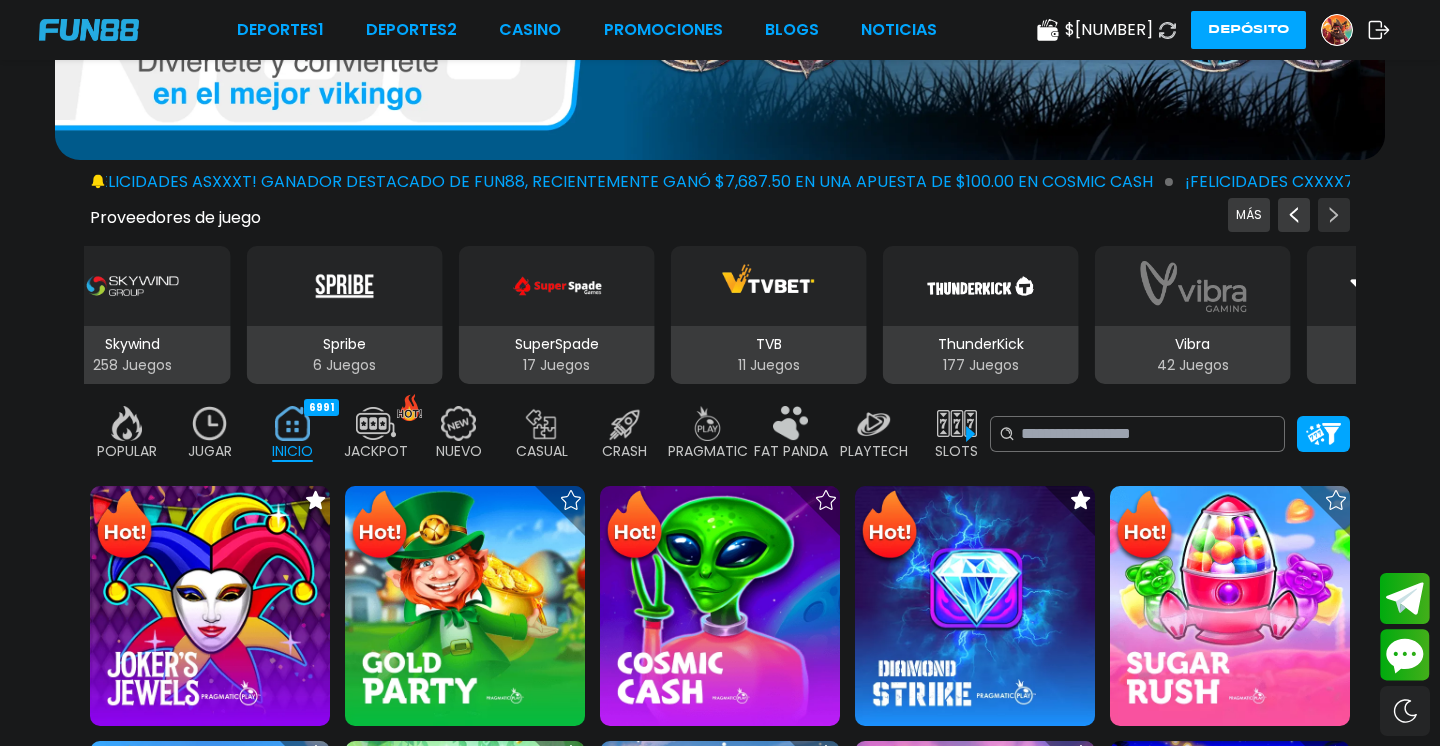 click 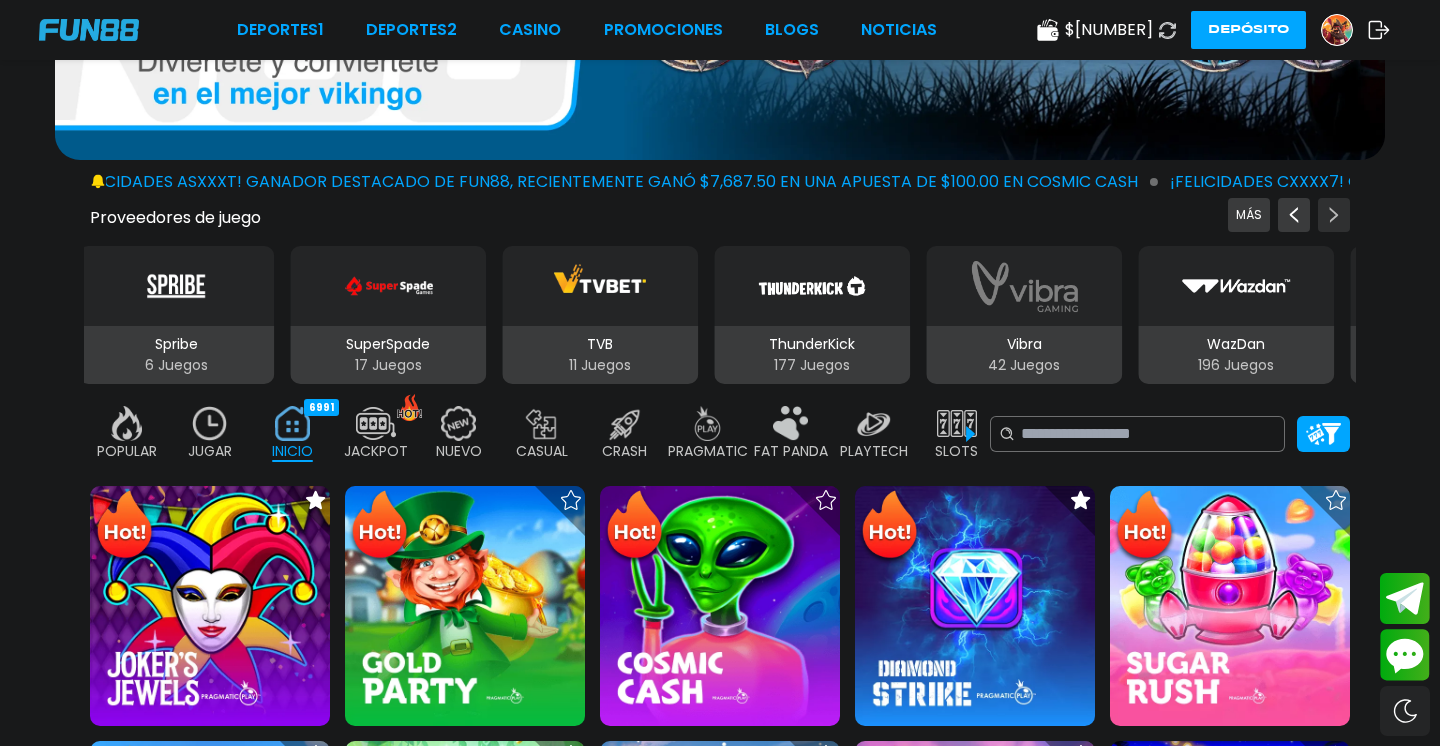 click 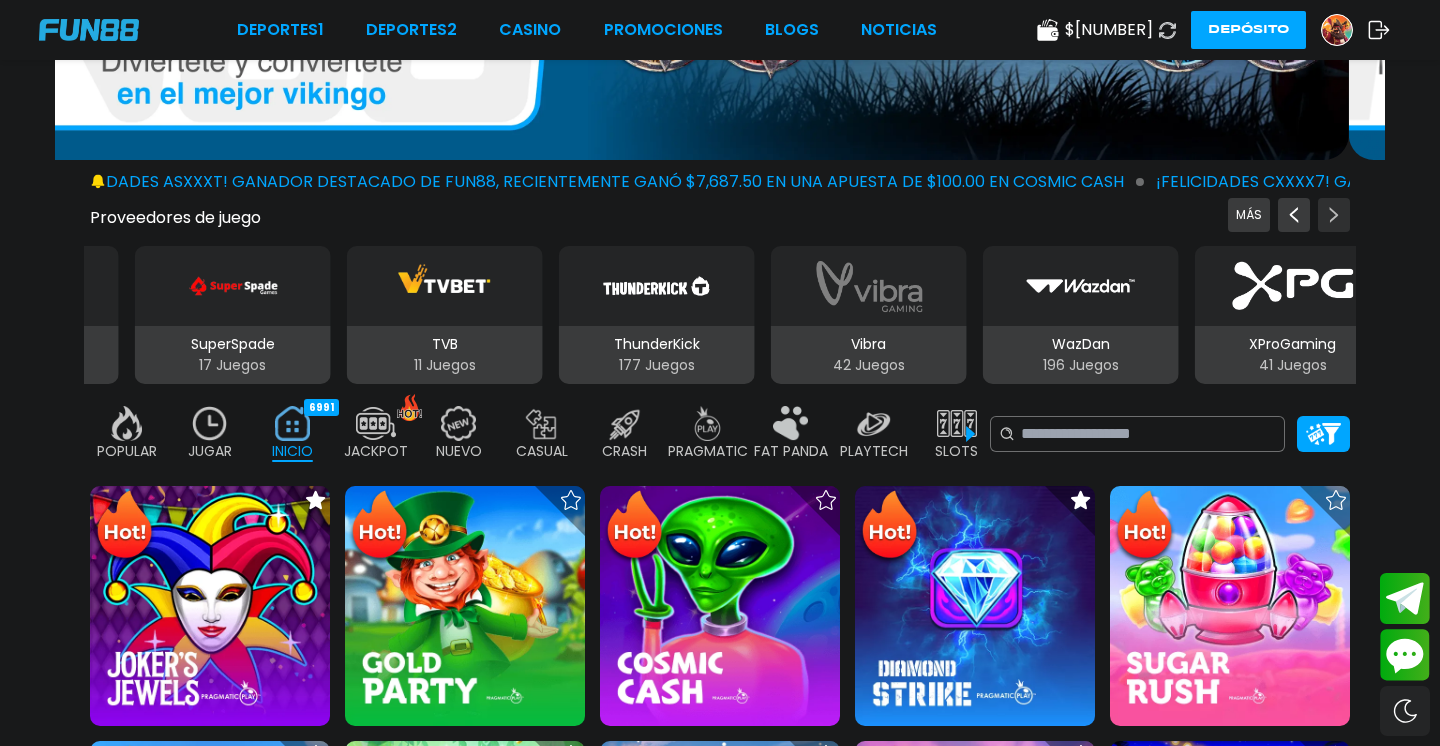 click 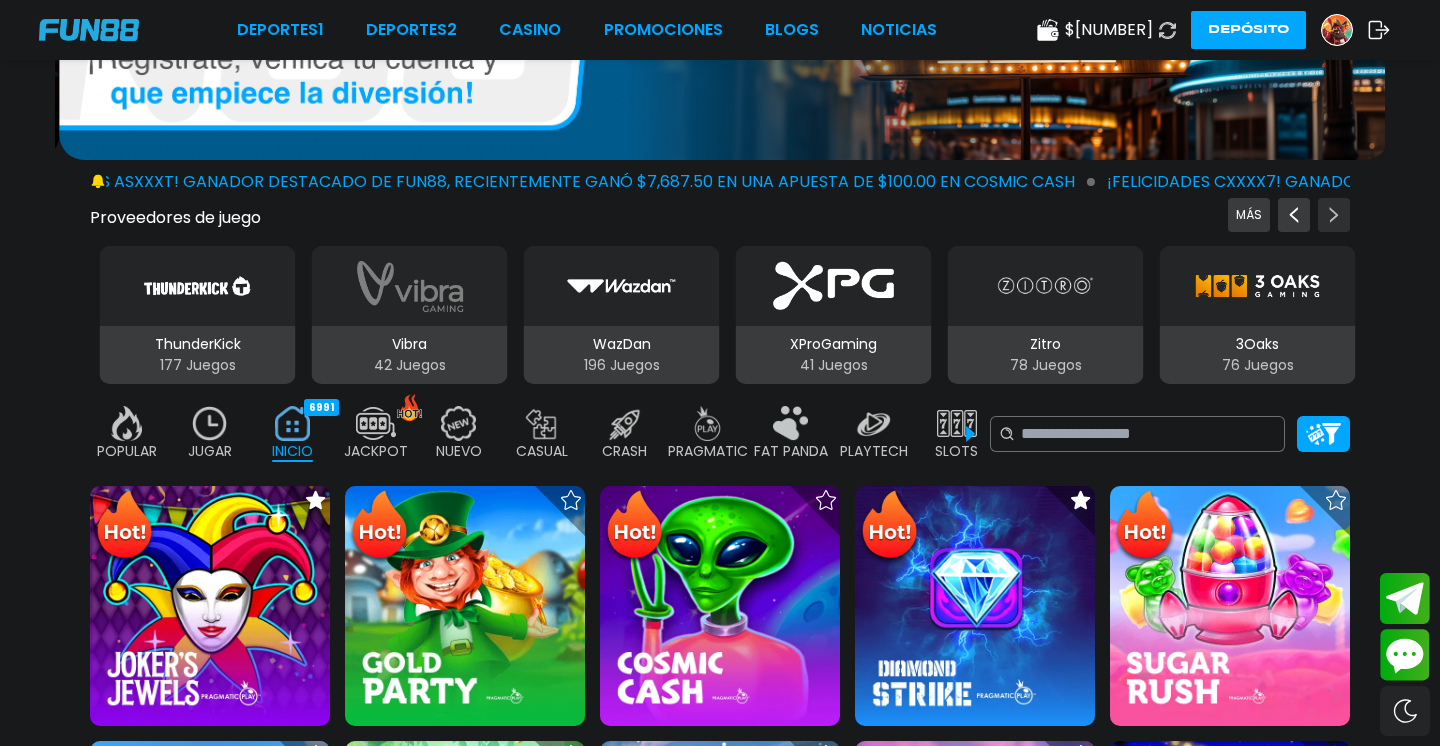 click 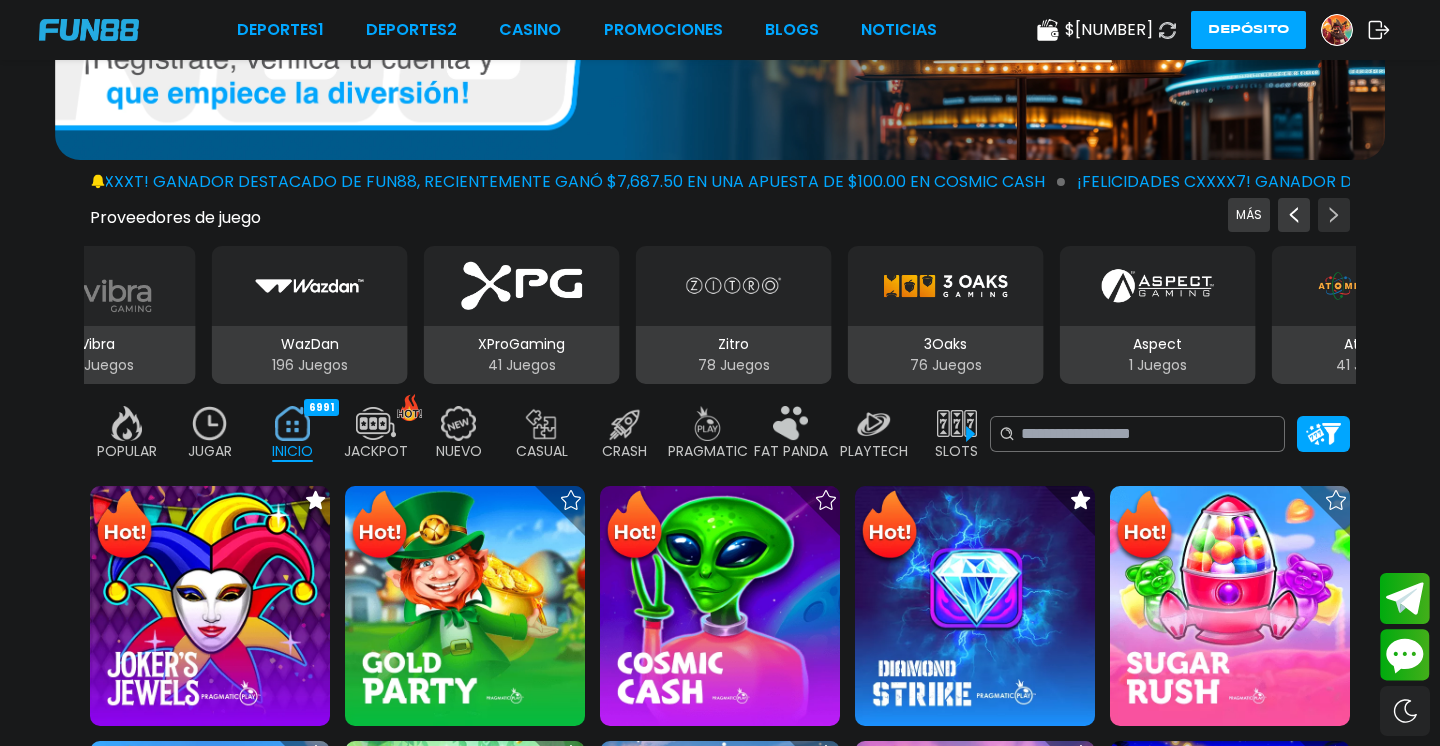 click 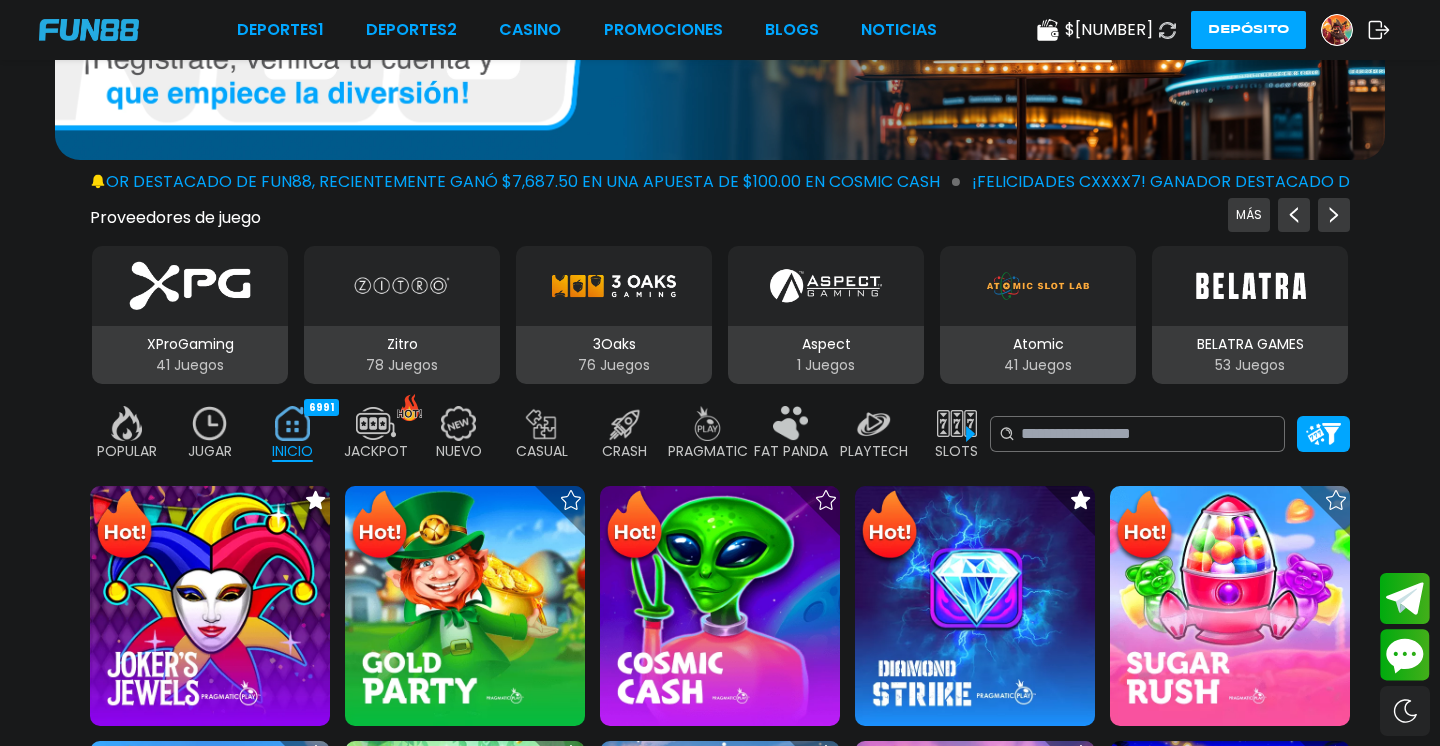 click at bounding box center (402, 286) 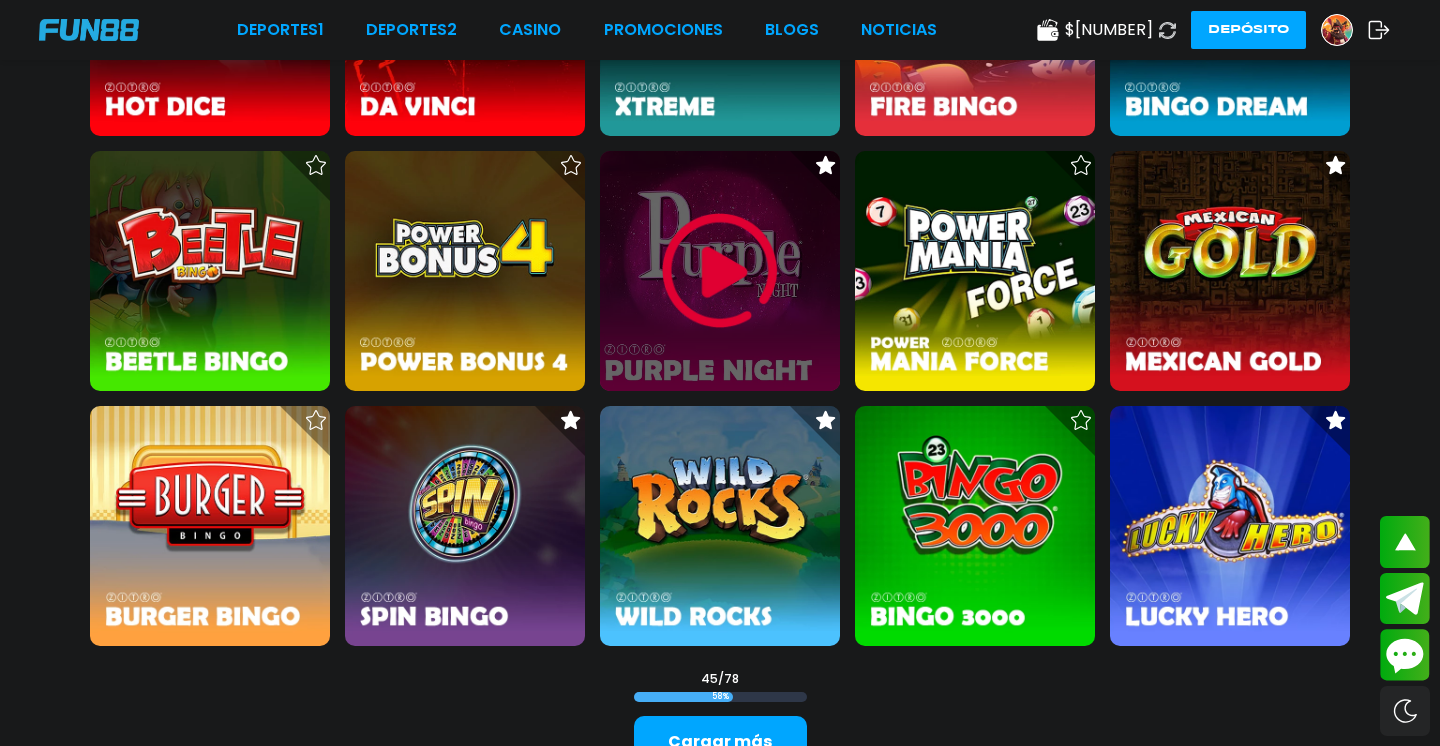 scroll, scrollTop: 2371, scrollLeft: 0, axis: vertical 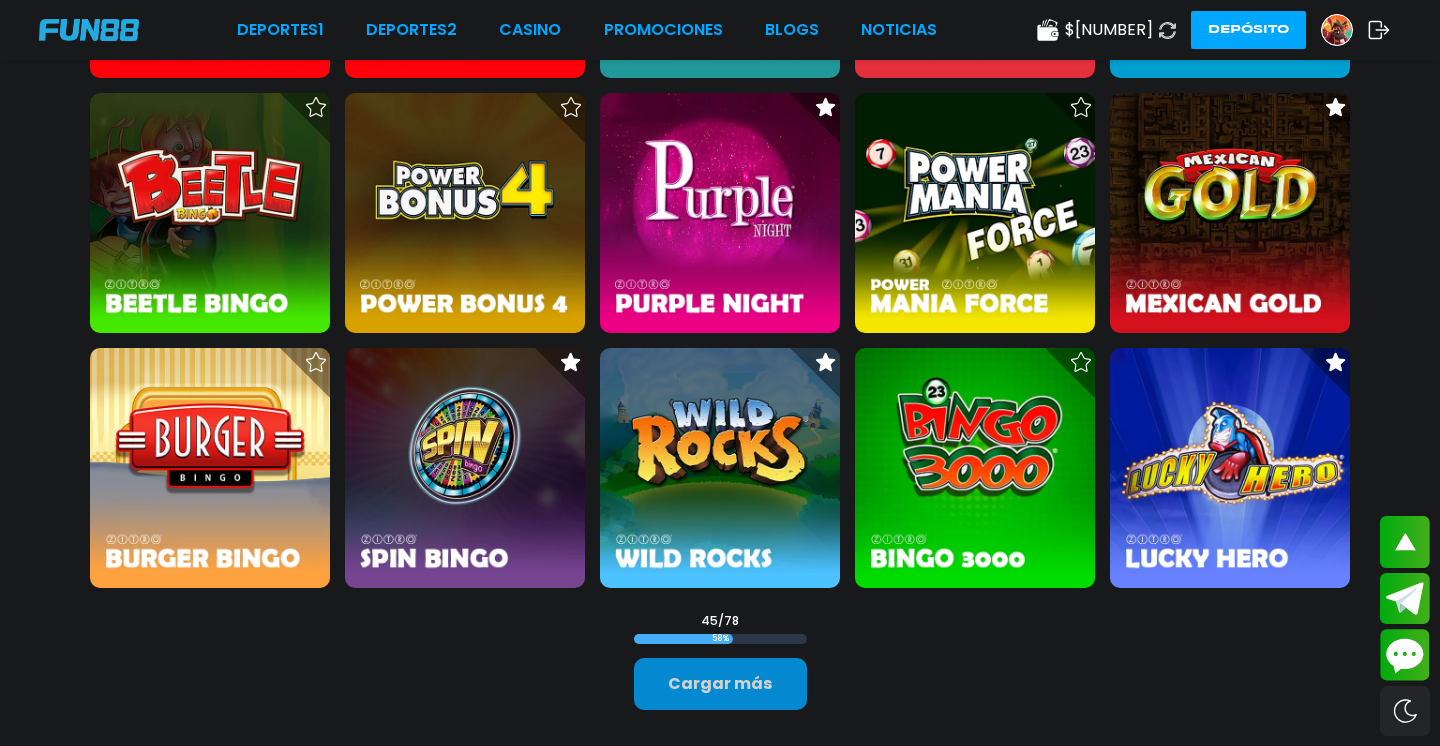 click on "Cargar más" at bounding box center (720, 684) 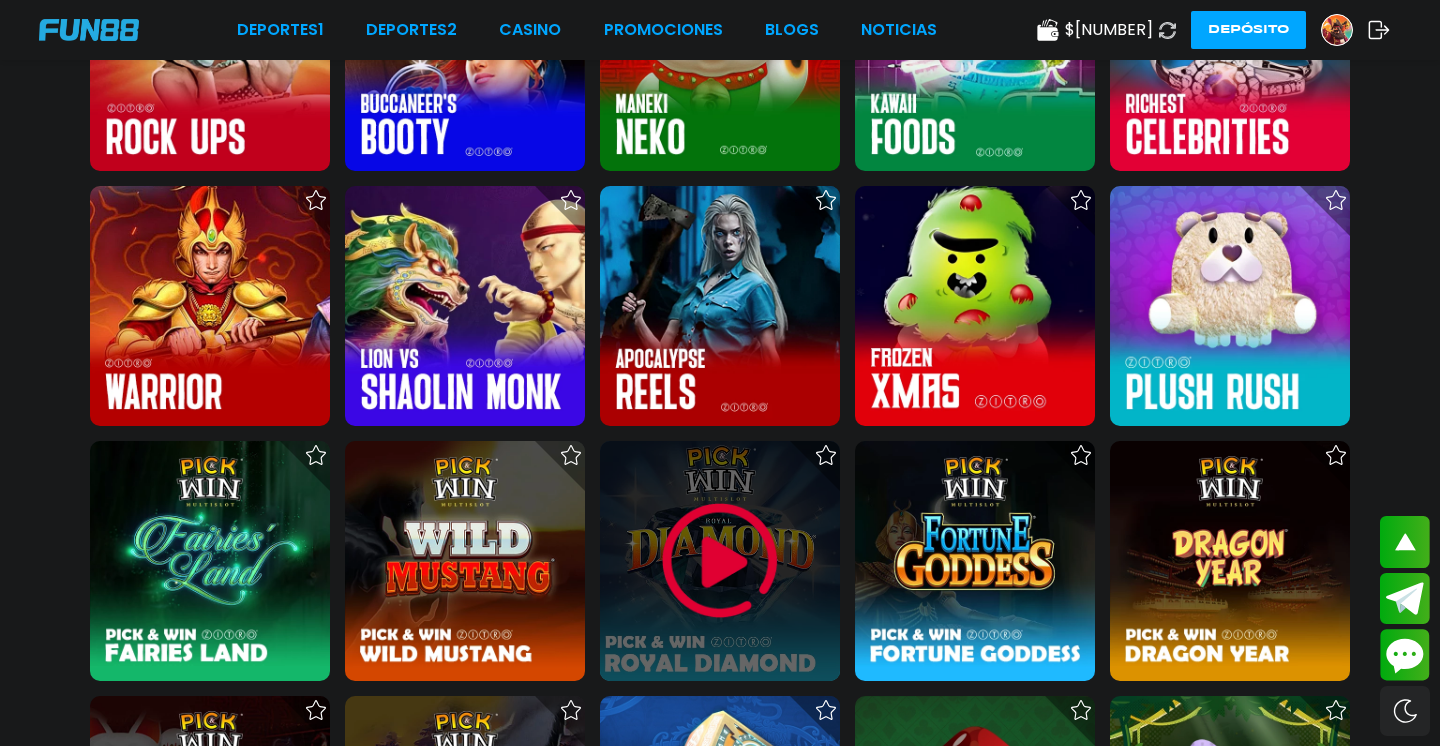 scroll, scrollTop: 3562, scrollLeft: 0, axis: vertical 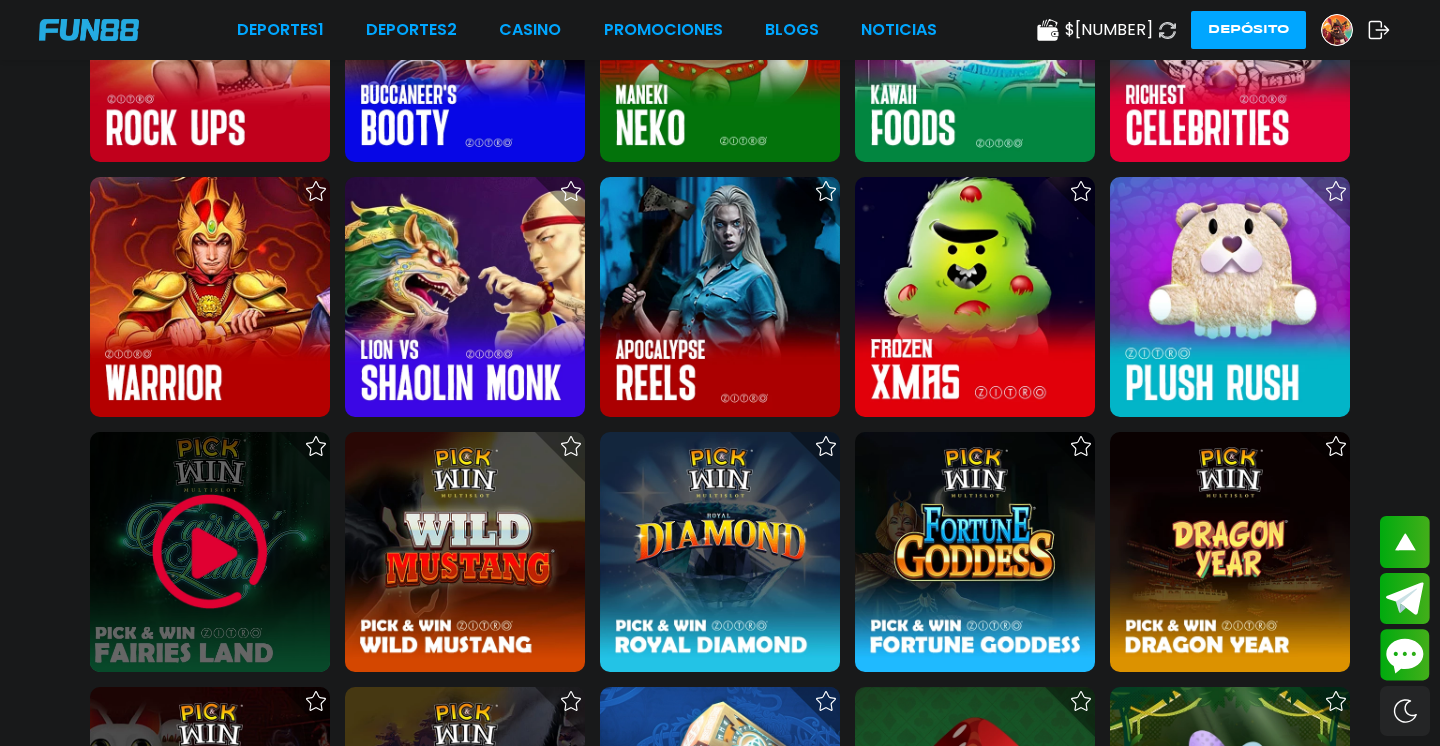 click 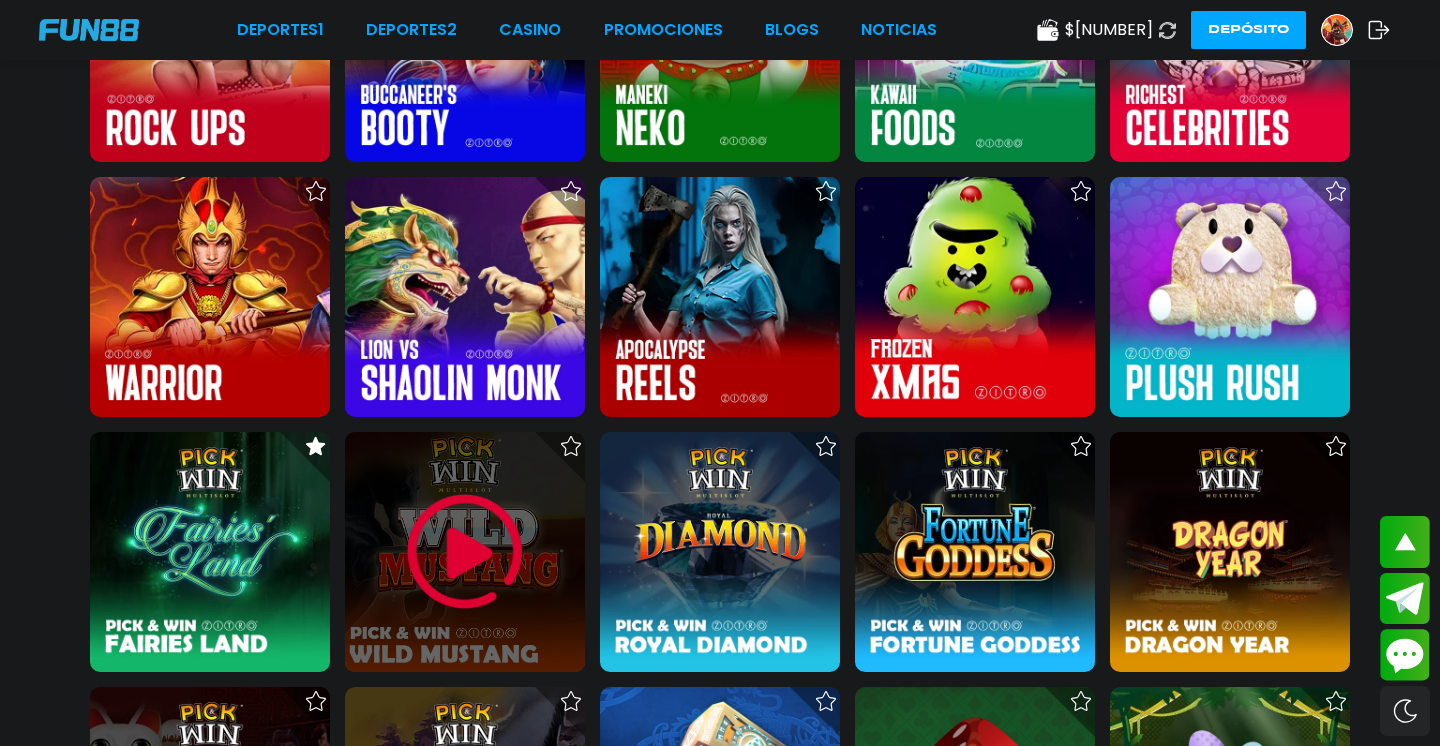 click 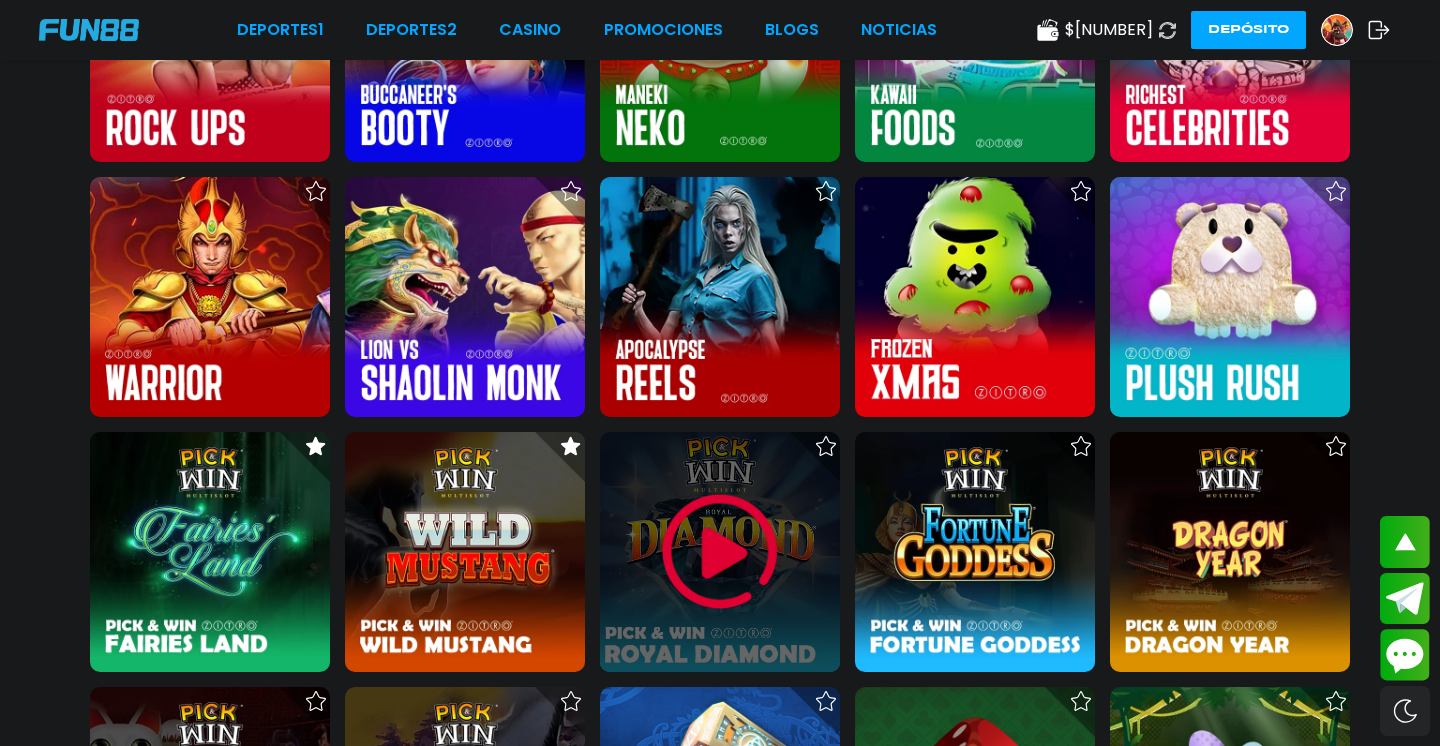click at bounding box center [826, 446] 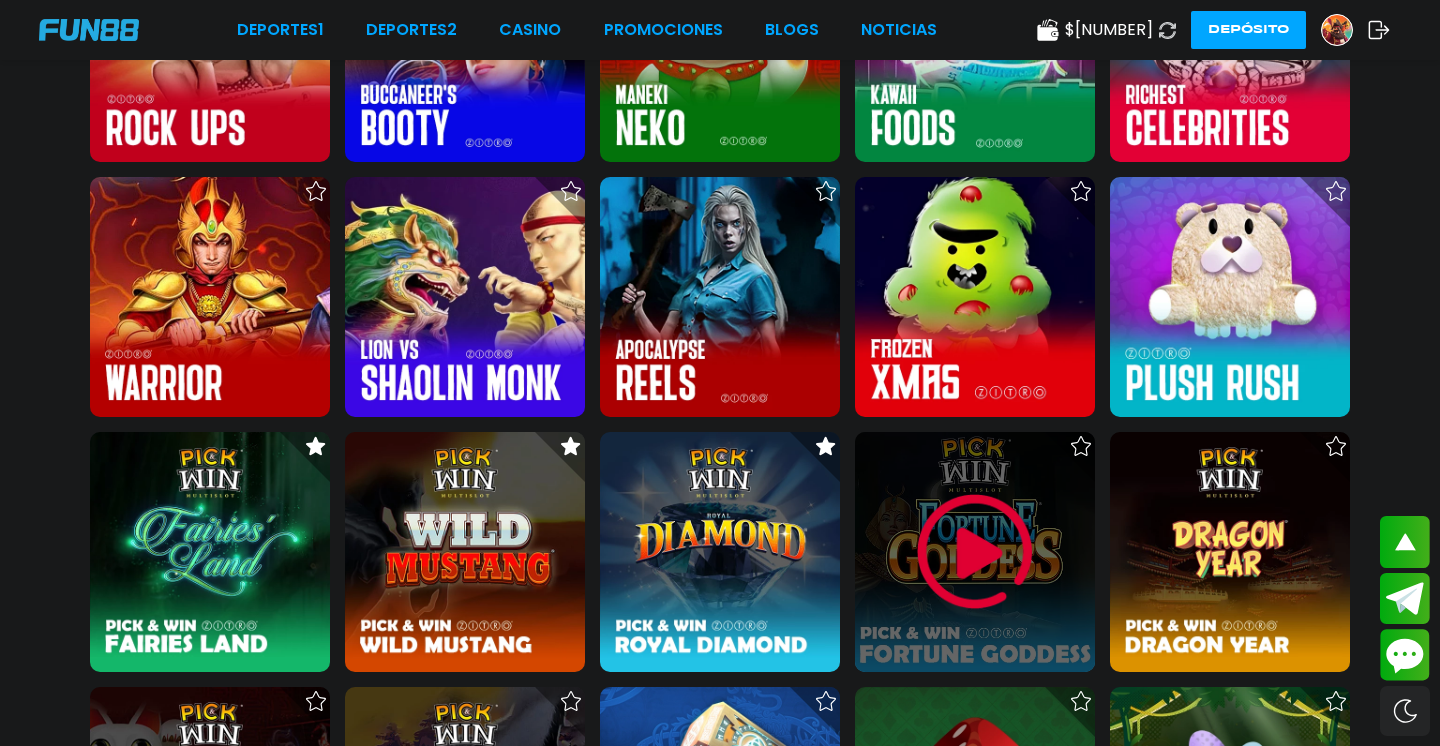 click 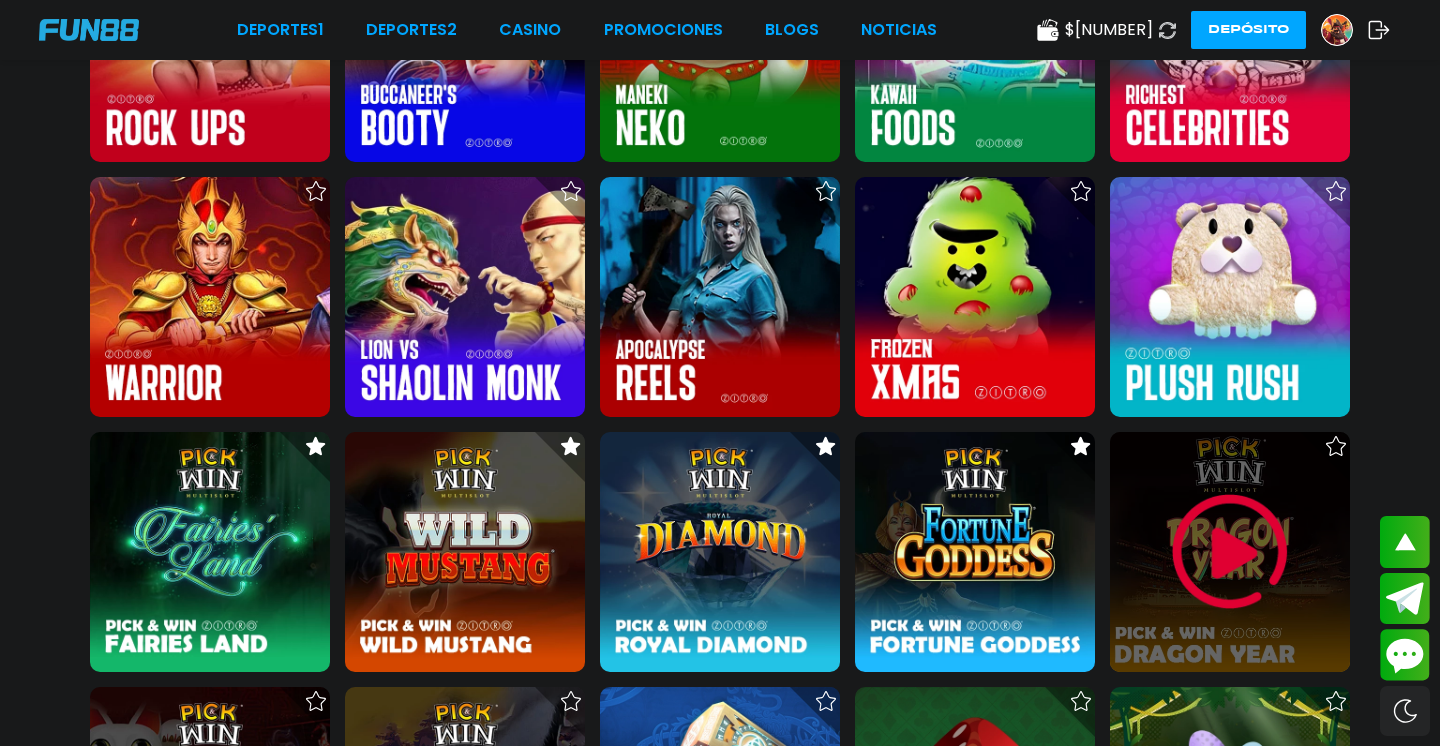 click 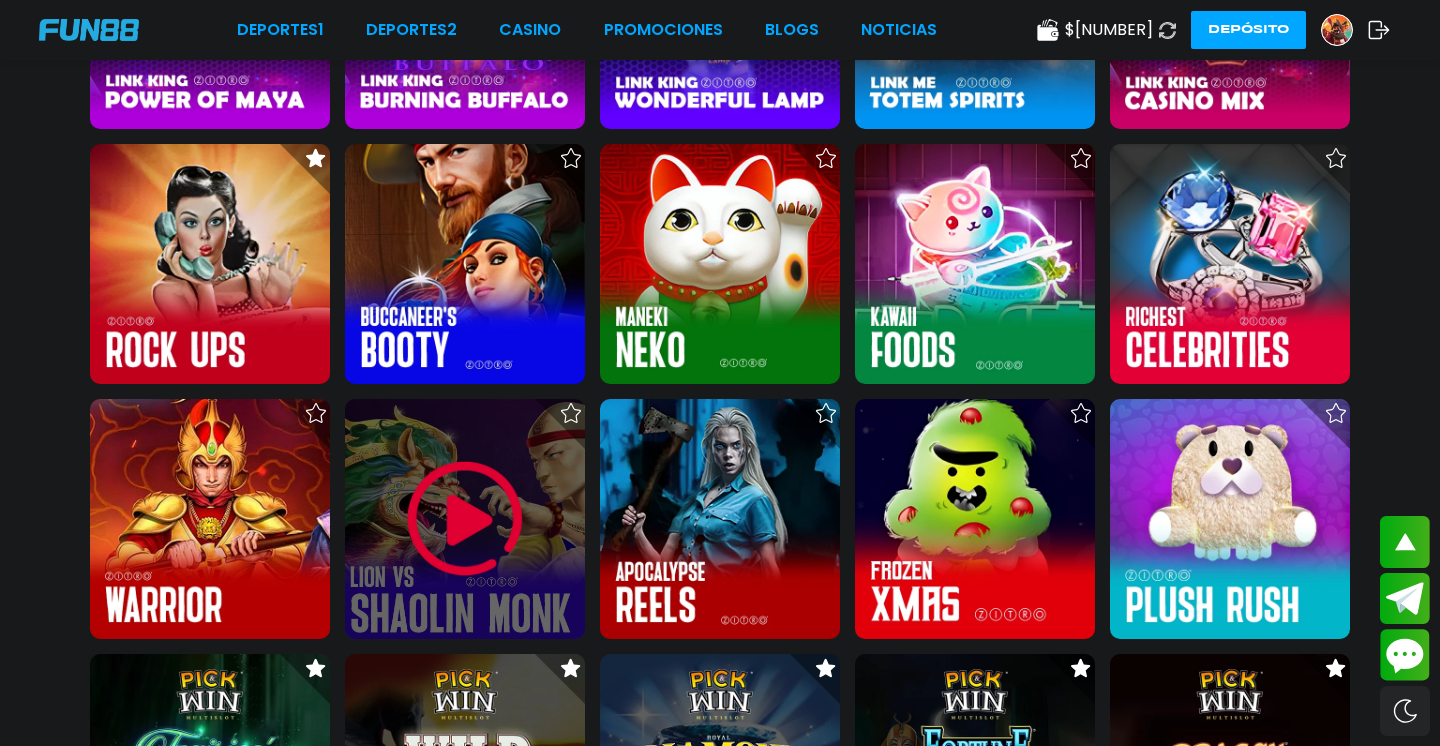 scroll, scrollTop: 3337, scrollLeft: 0, axis: vertical 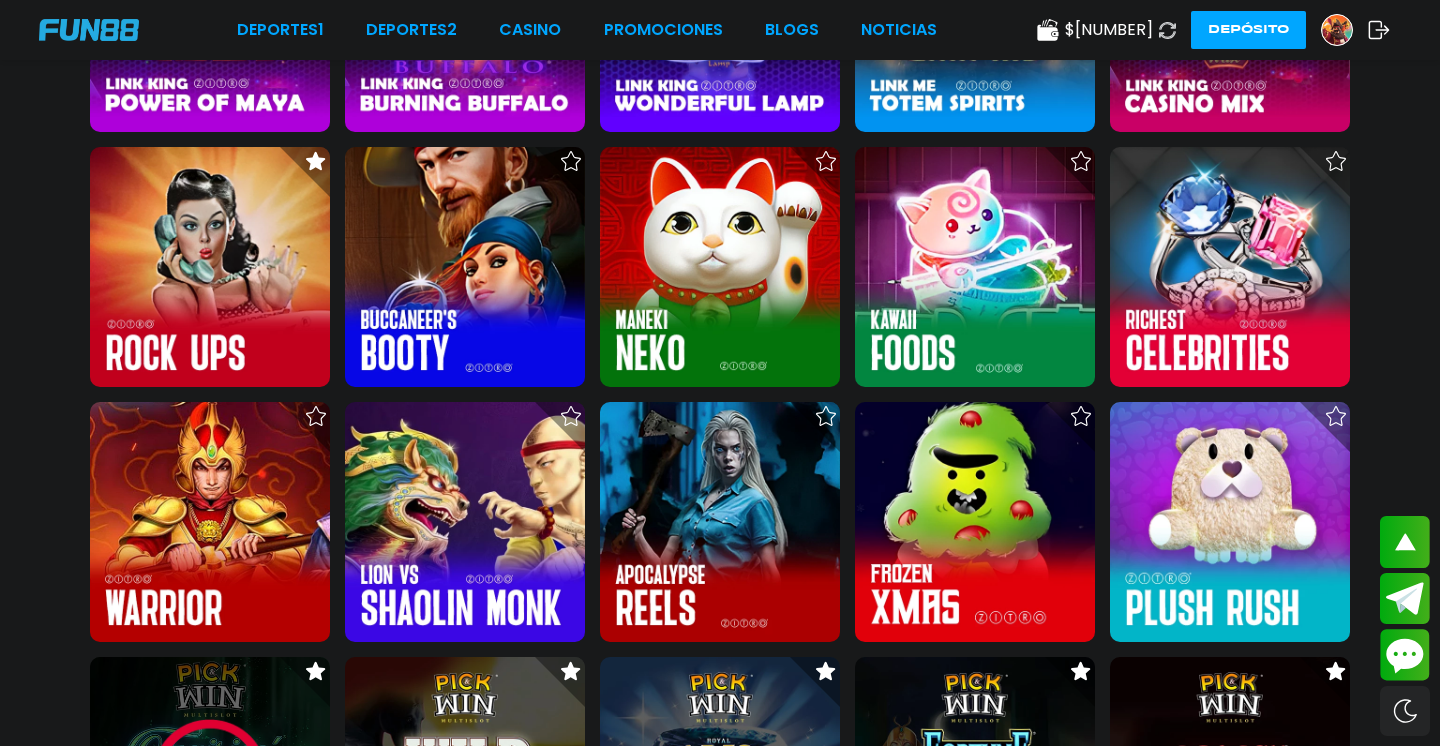 click at bounding box center (210, 777) 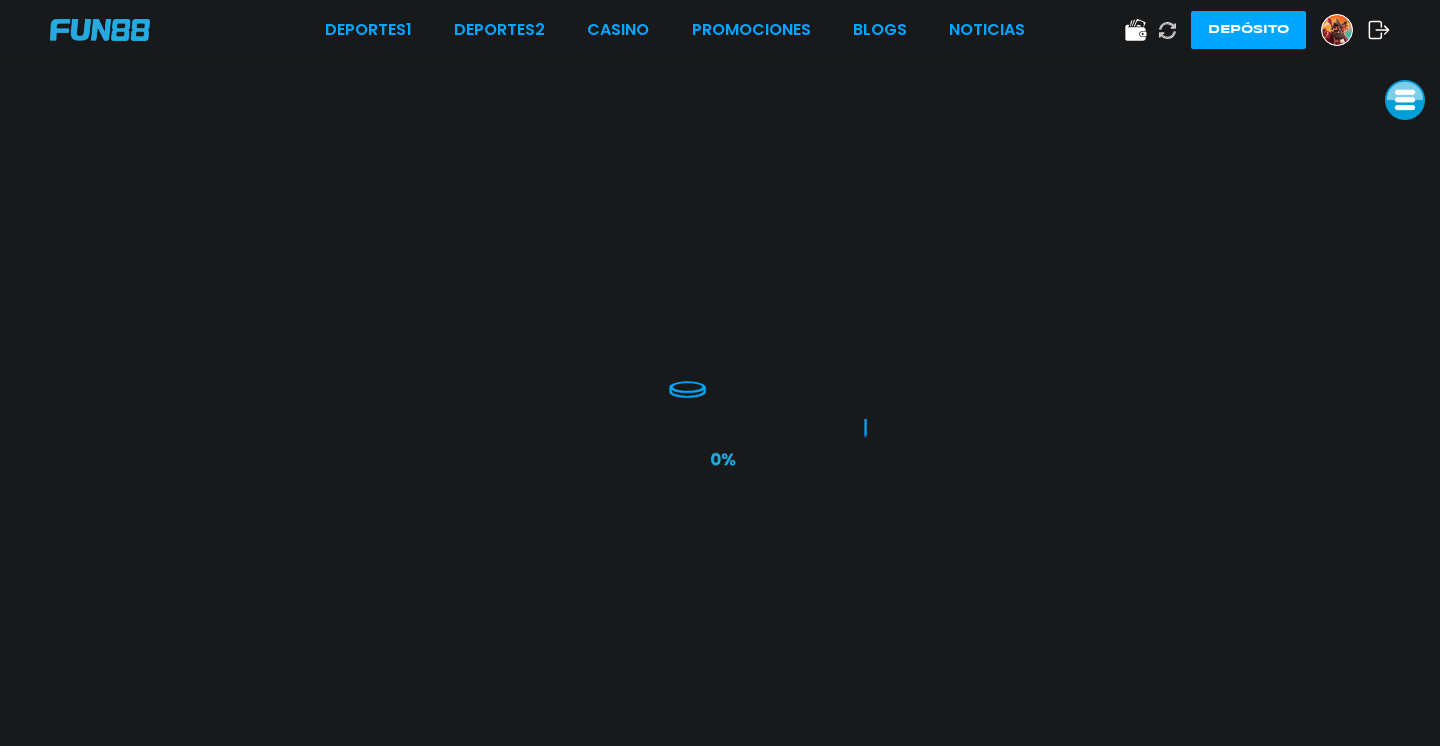 scroll, scrollTop: 0, scrollLeft: 0, axis: both 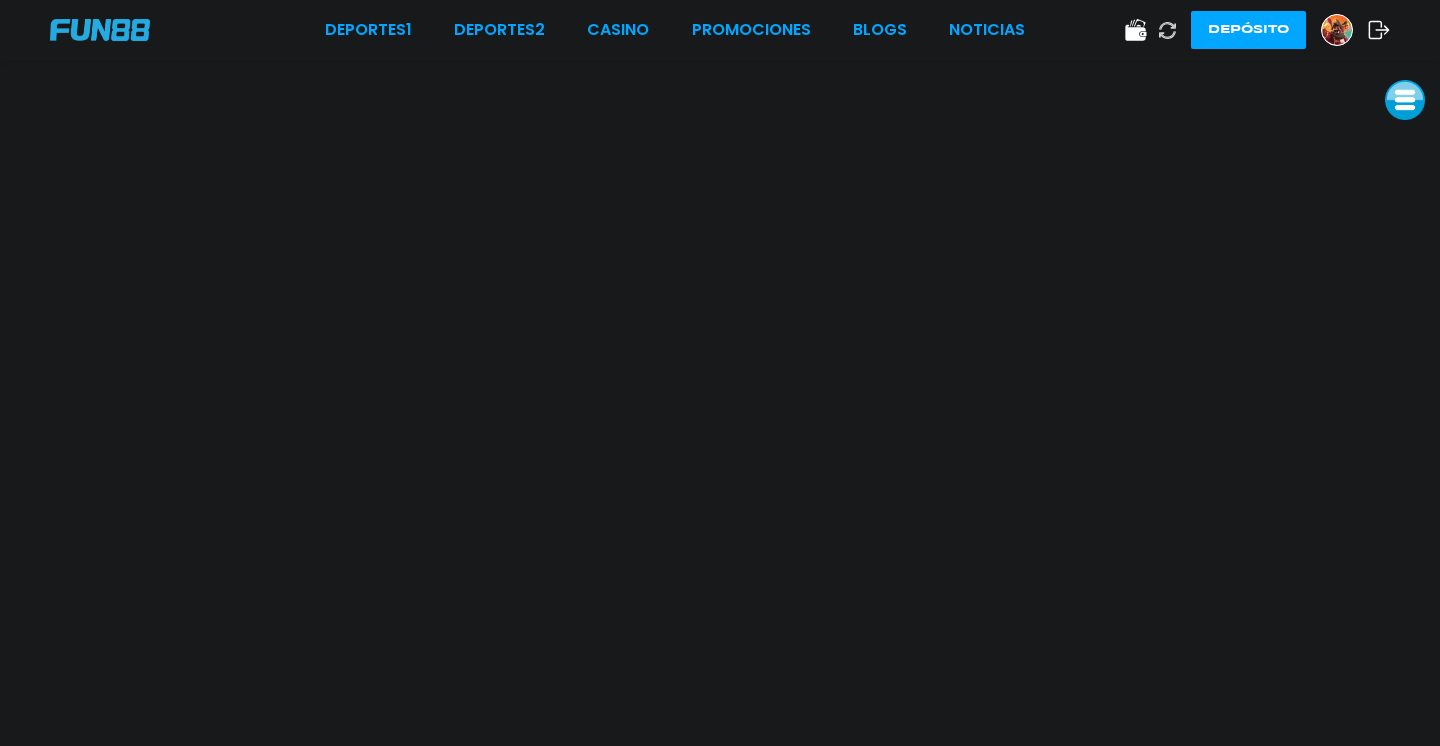 click 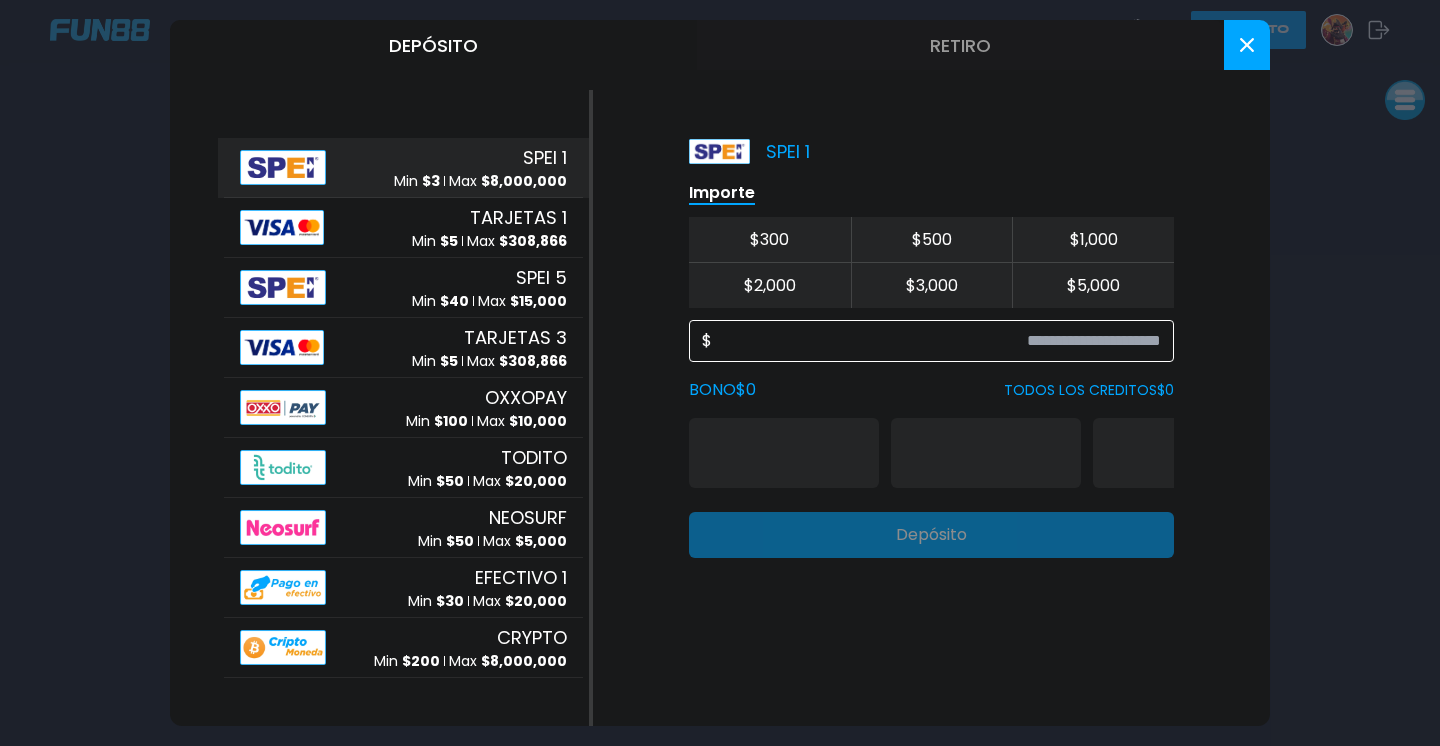 click at bounding box center (936, 341) 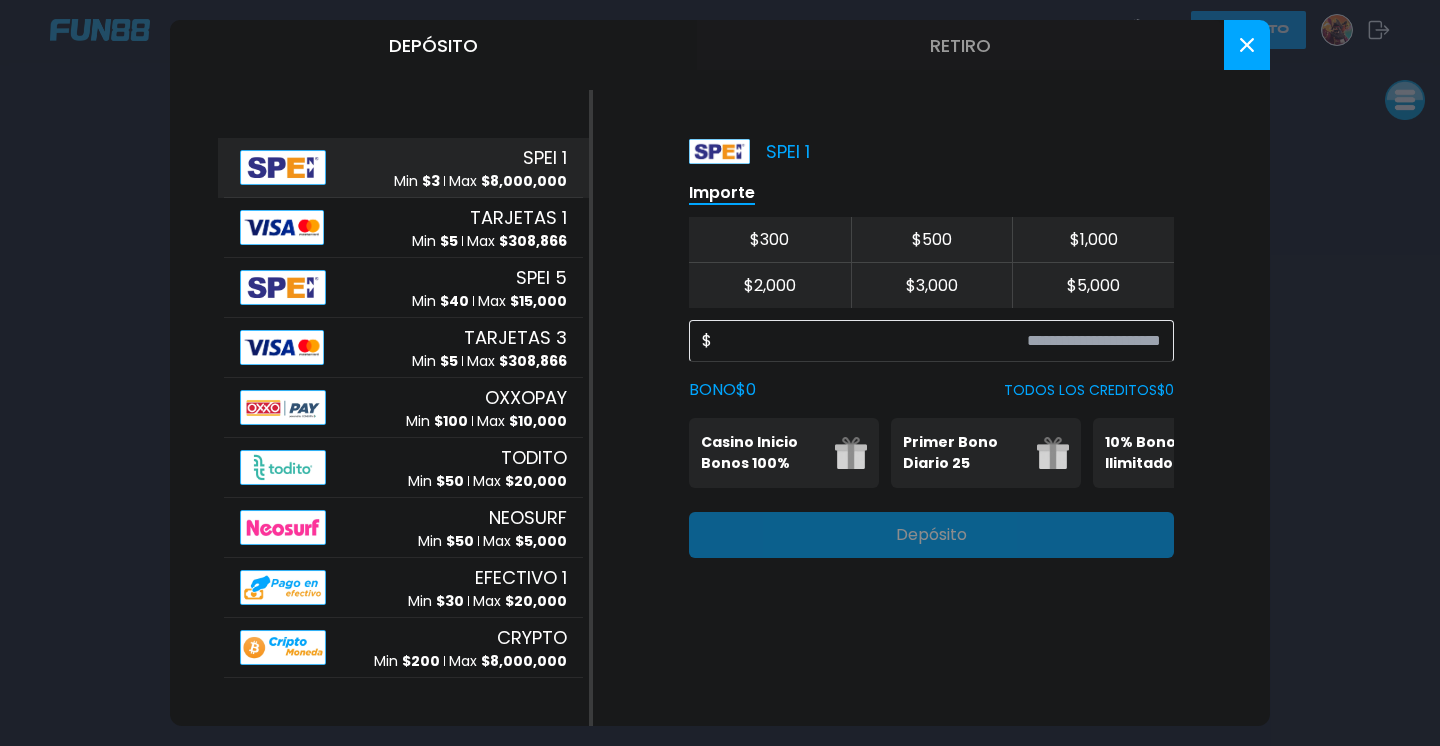 click at bounding box center [1247, 45] 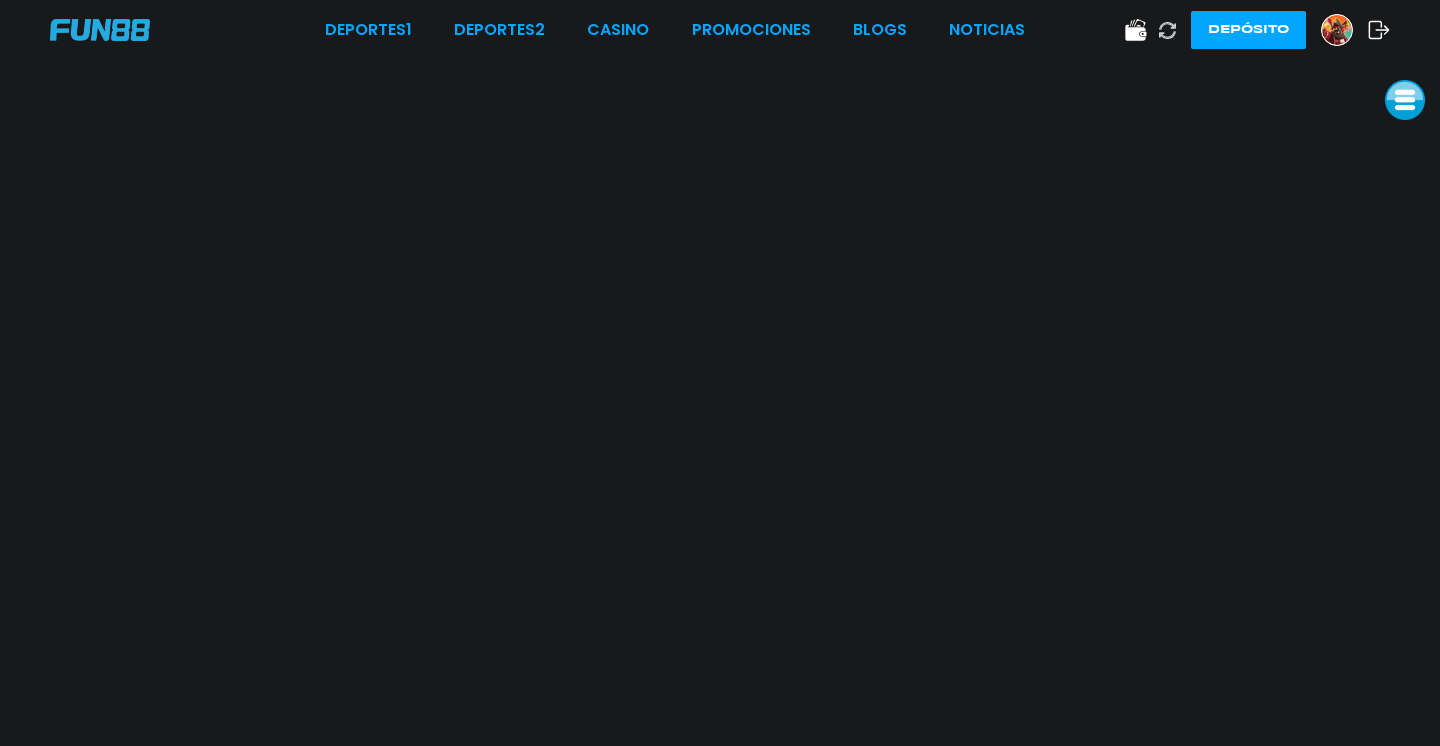 click on "Depósito" at bounding box center (1257, 30) 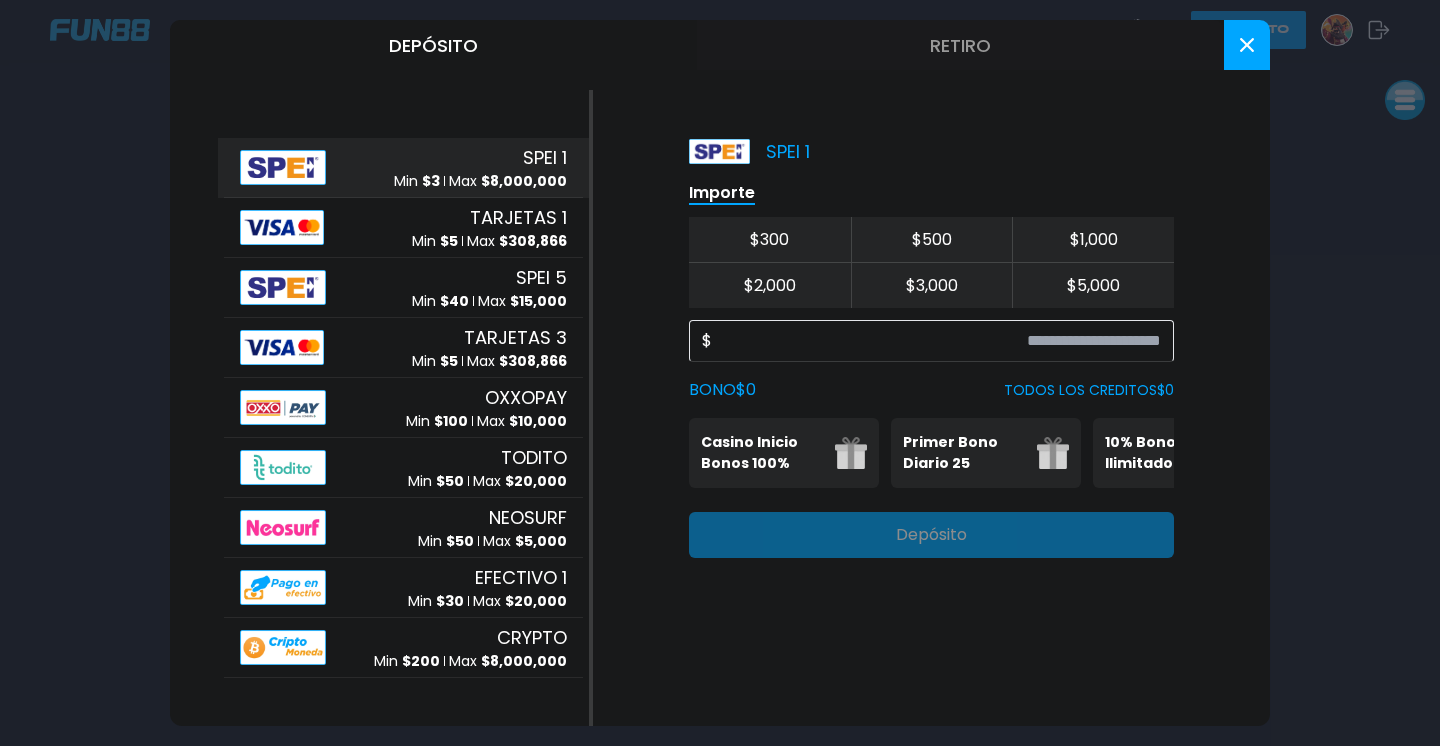 click on "$  500" at bounding box center [932, 240] 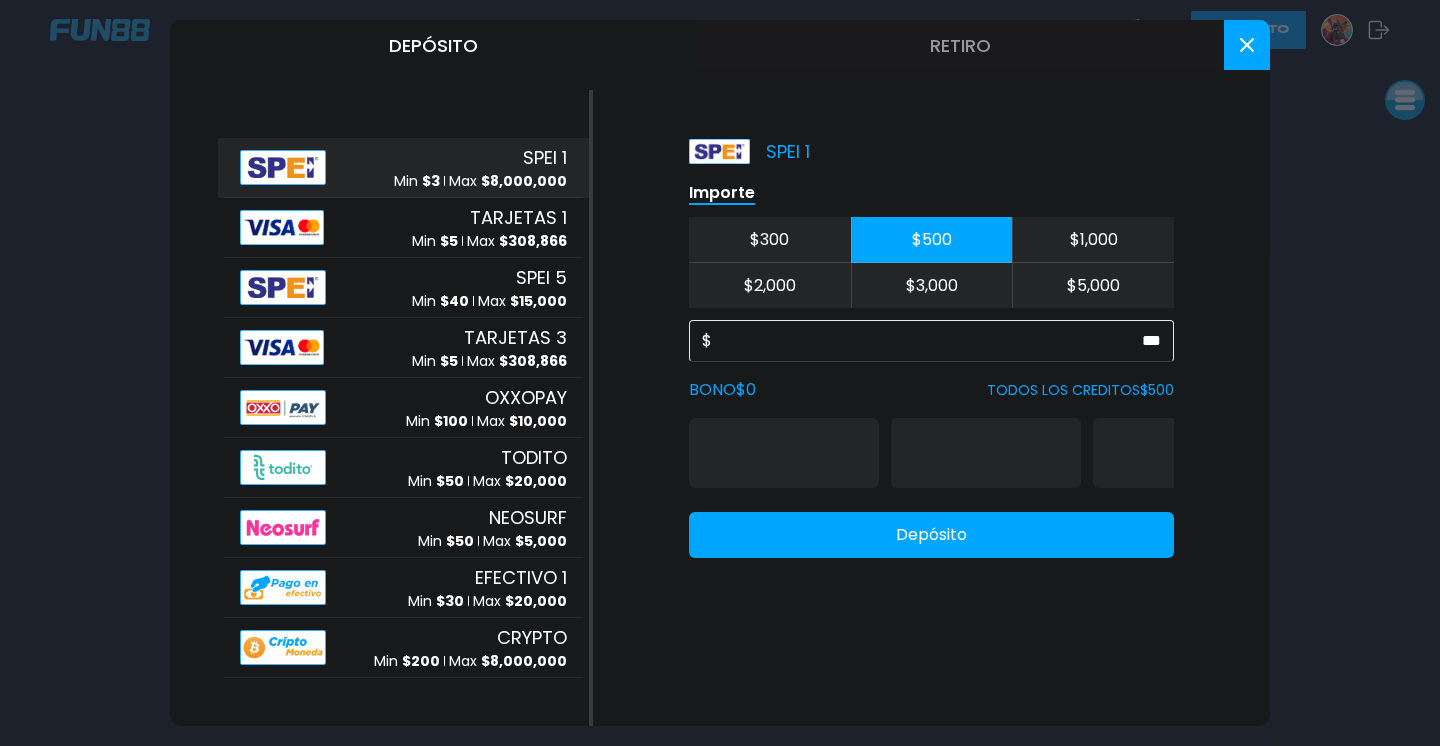 click on "Retiro" at bounding box center (960, 45) 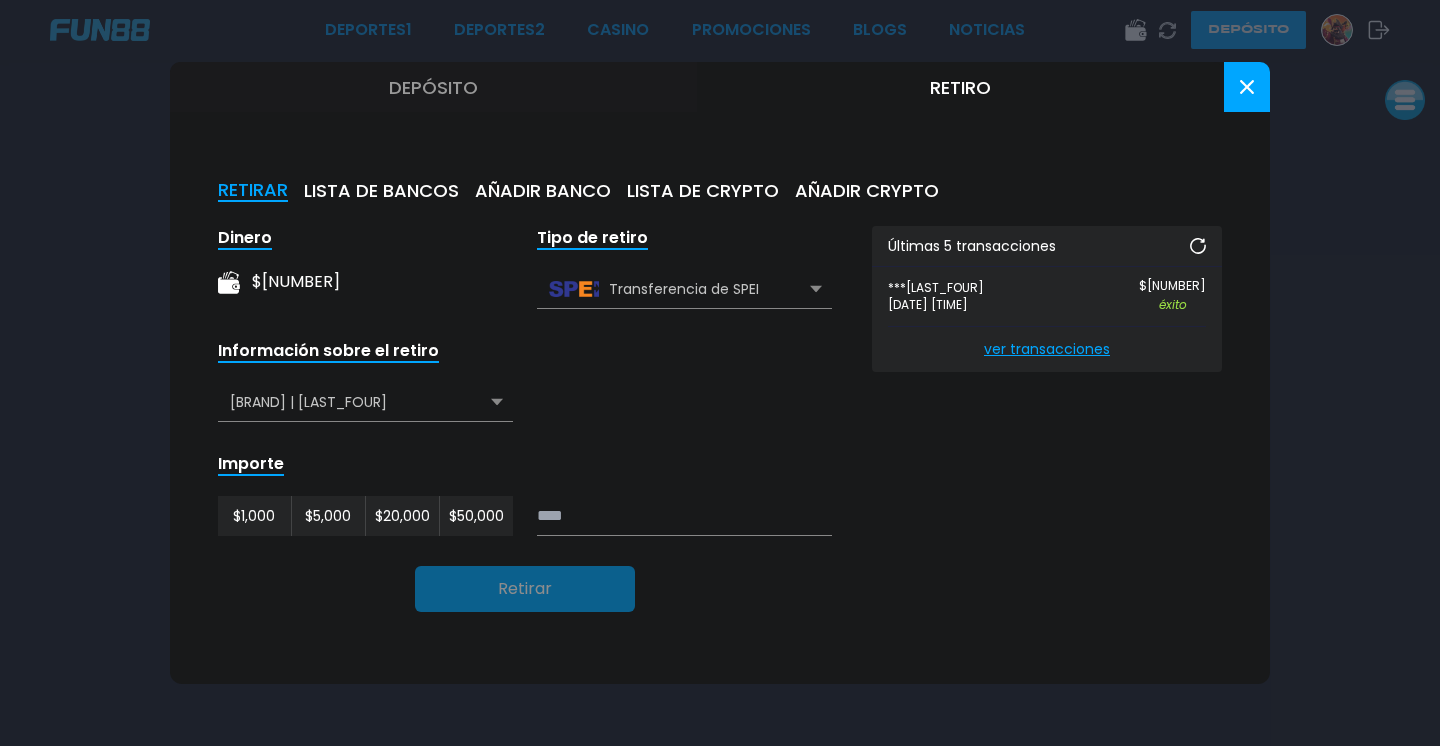 click at bounding box center (684, 516) 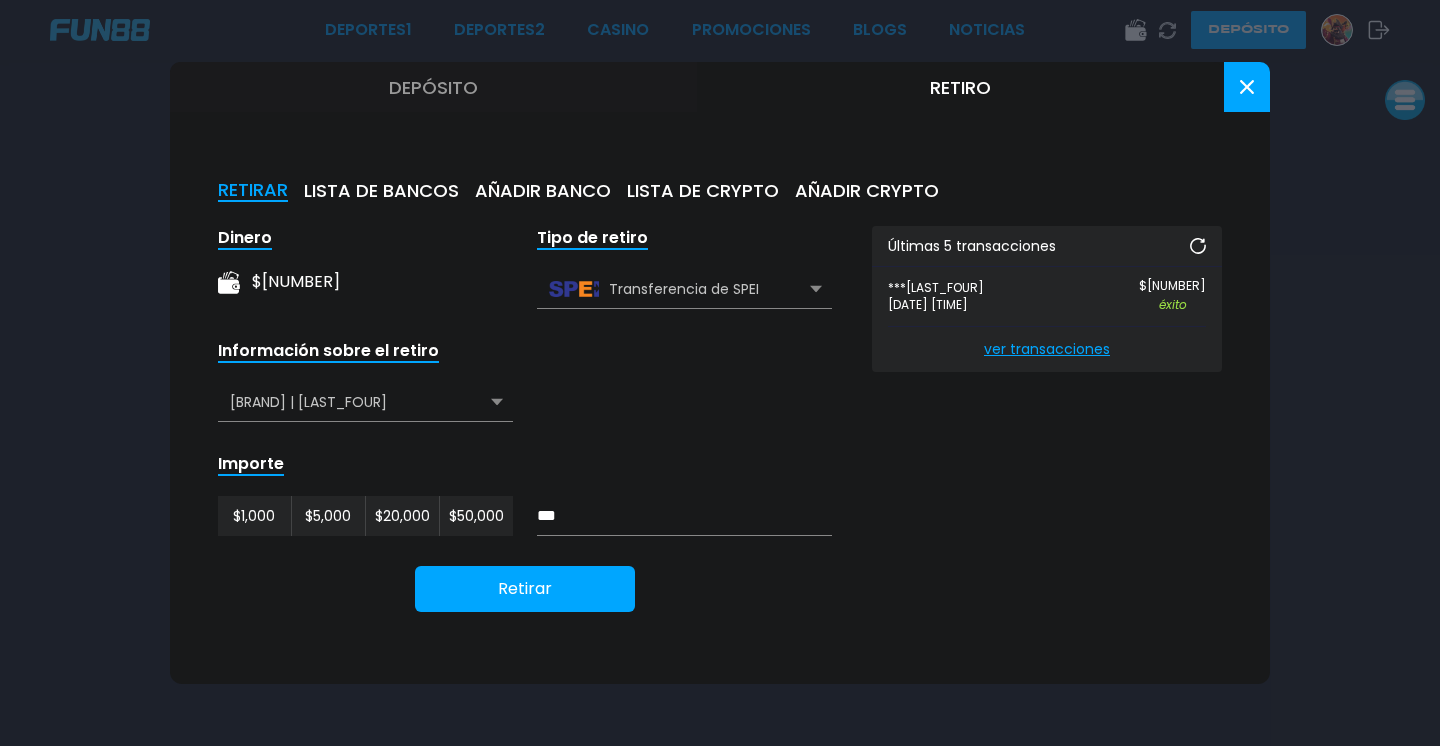 type on "***" 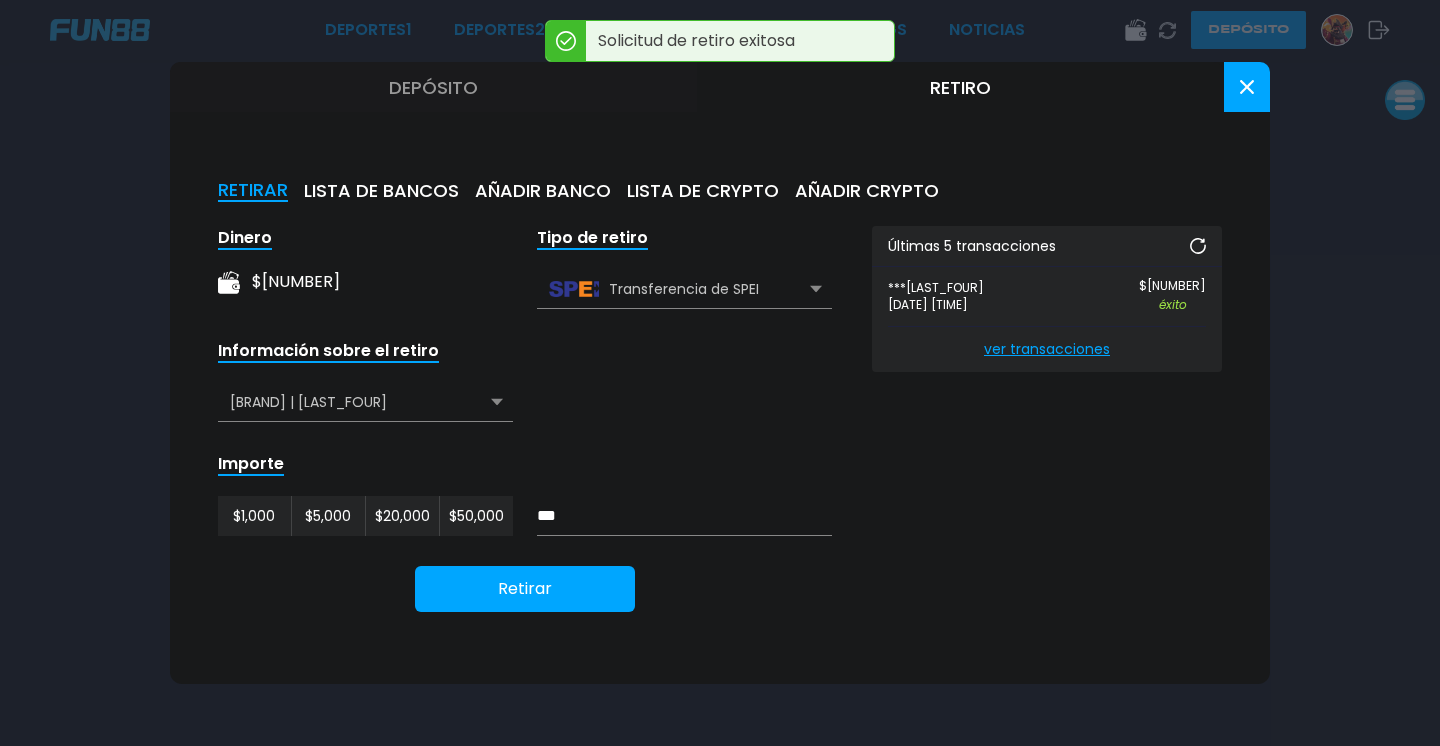 click at bounding box center [1247, 87] 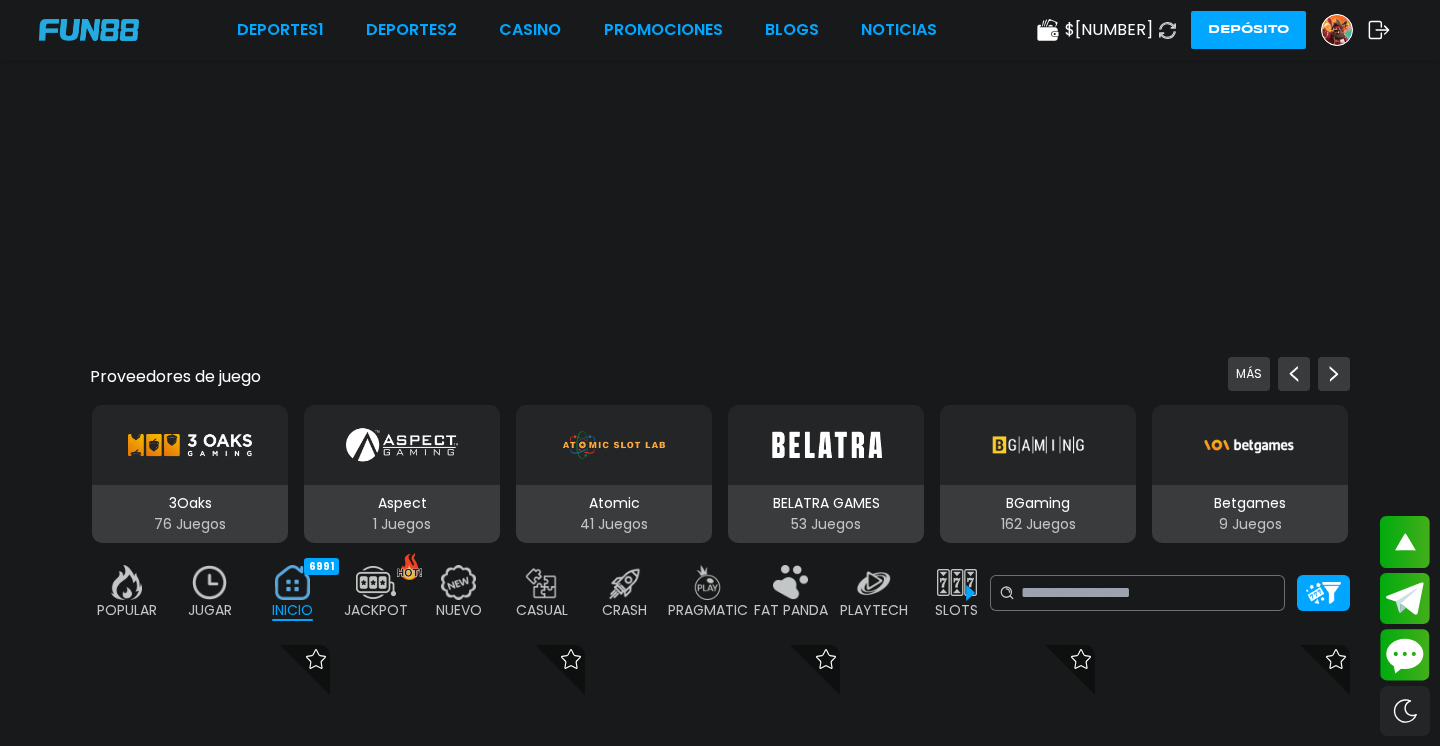 scroll, scrollTop: 3337, scrollLeft: 0, axis: vertical 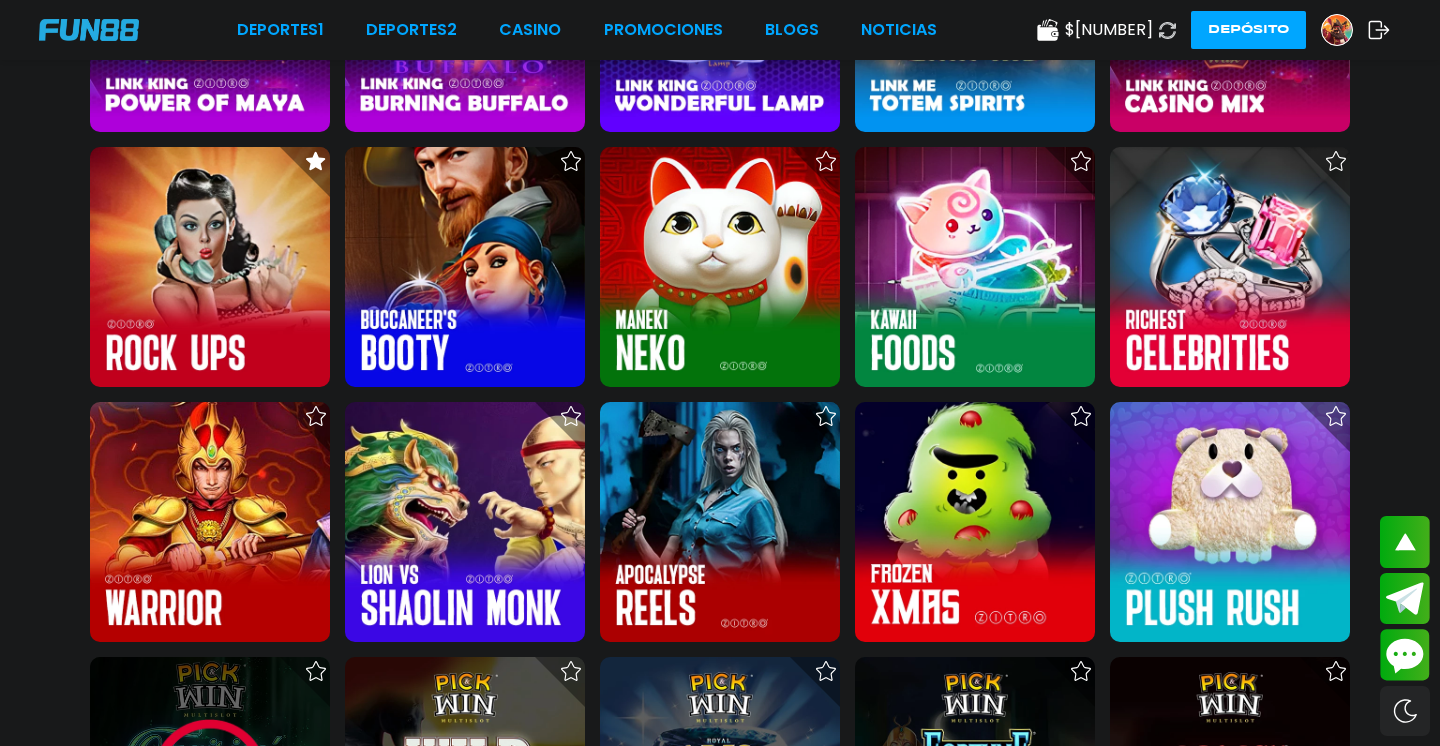 click at bounding box center [210, 777] 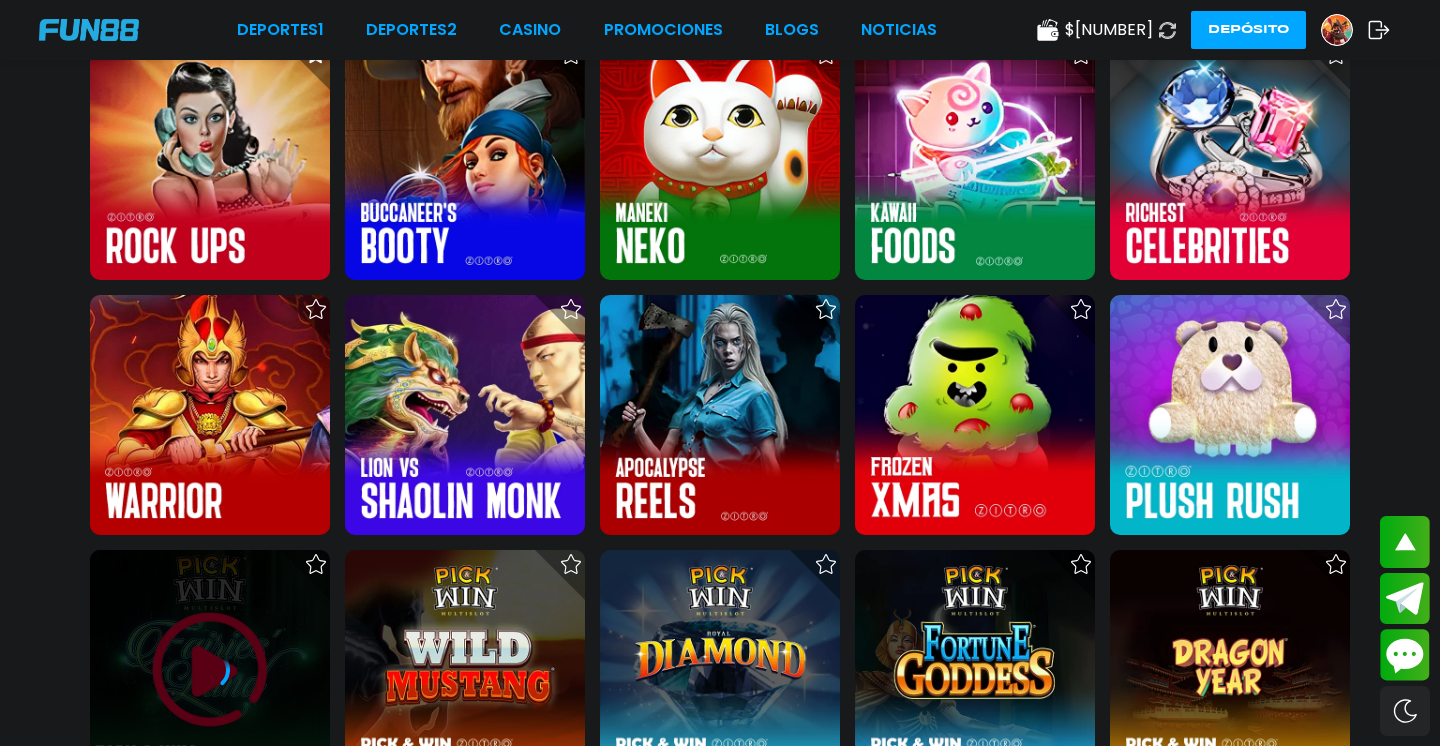 scroll, scrollTop: 3499, scrollLeft: 0, axis: vertical 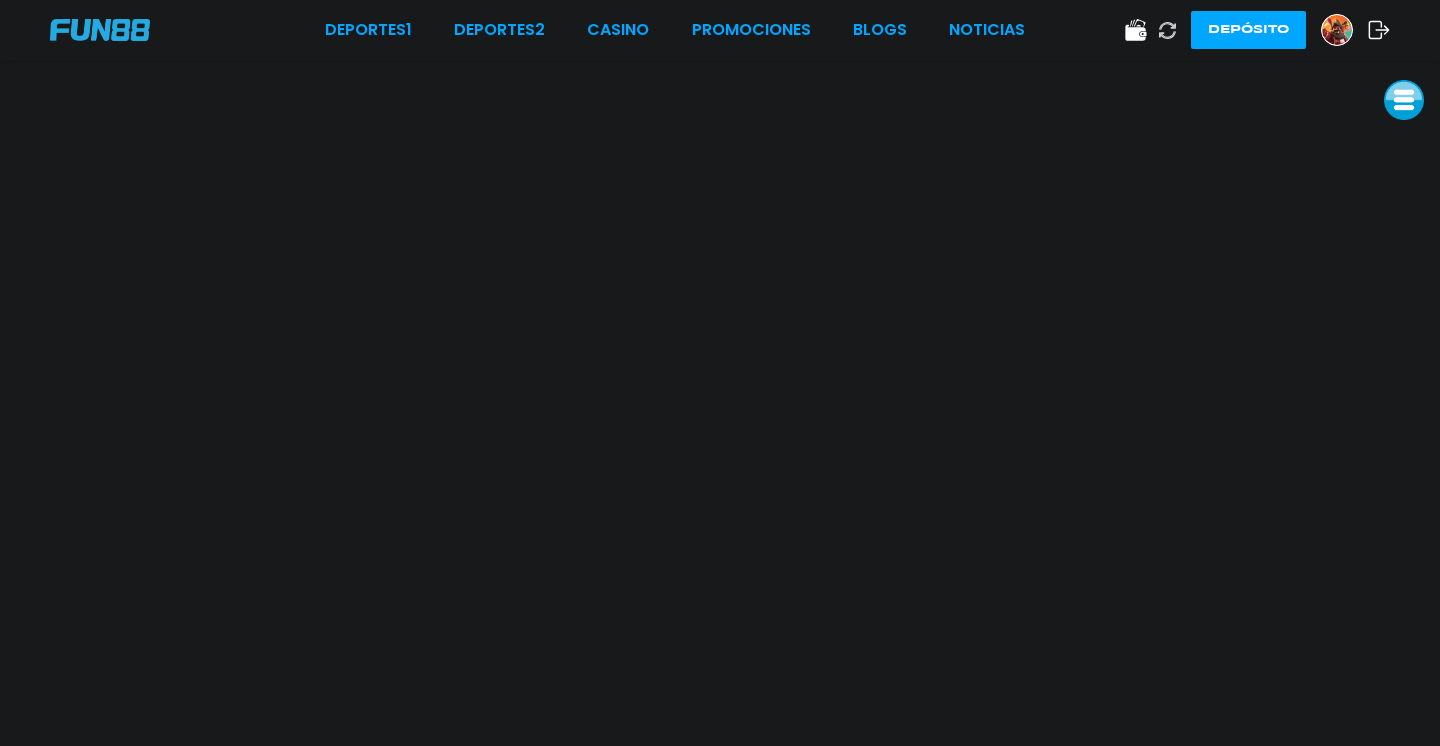 click at bounding box center [1404, 100] 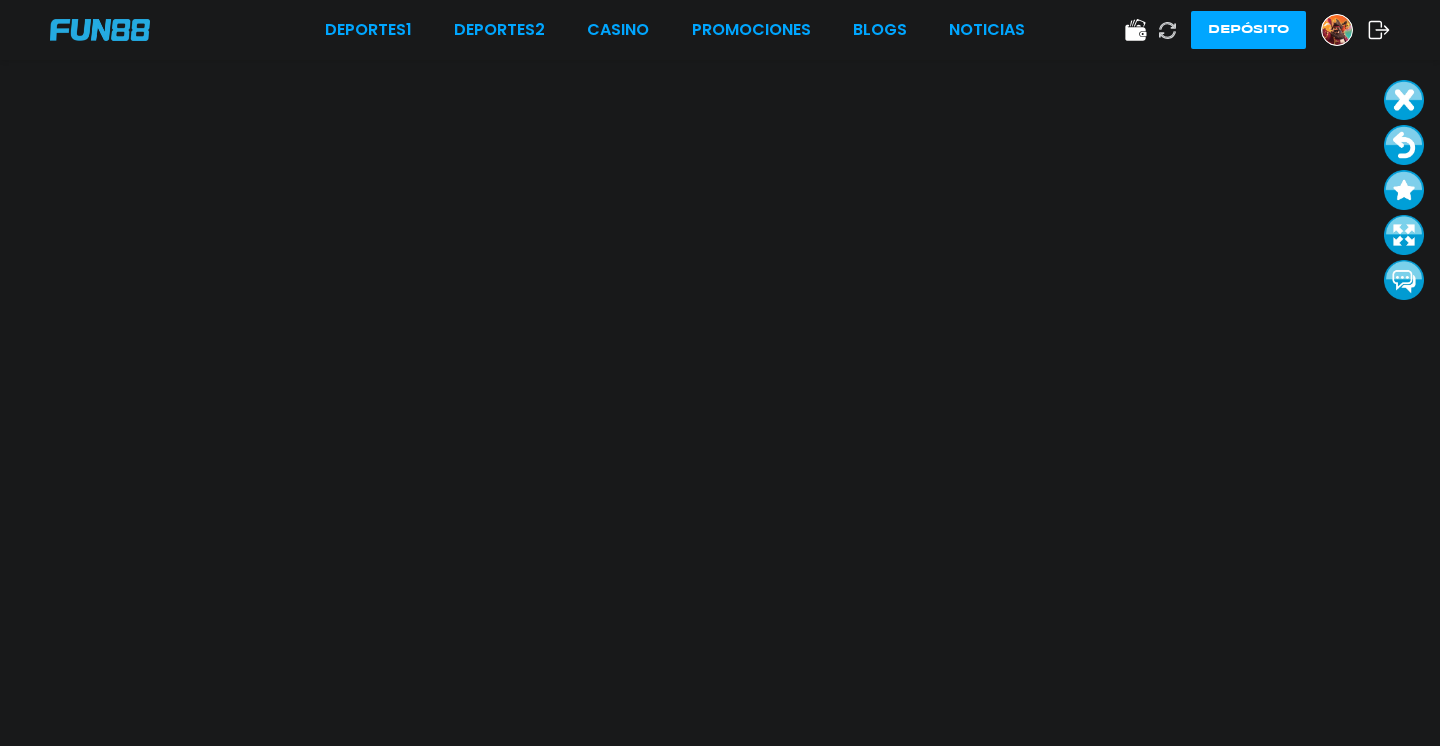 click at bounding box center (1404, 190) 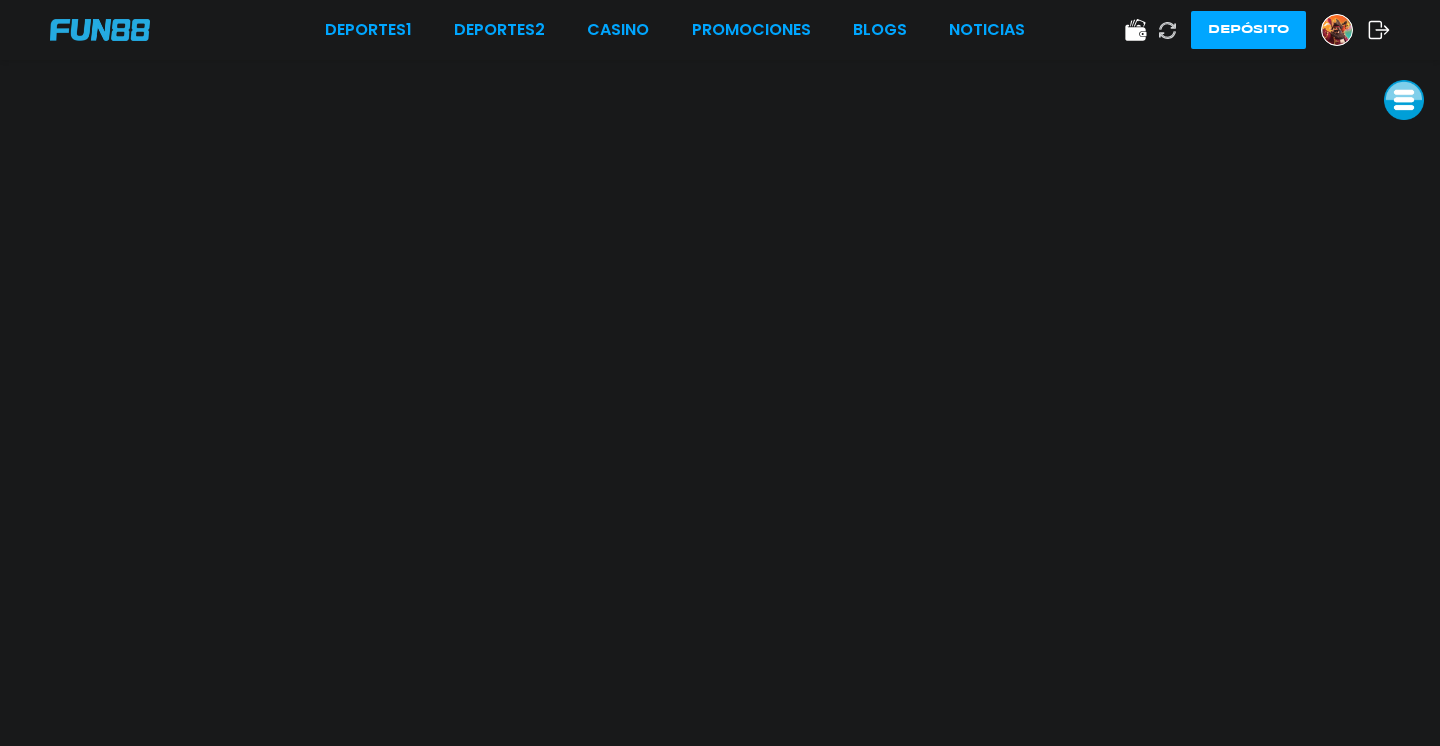 click at bounding box center (1404, 100) 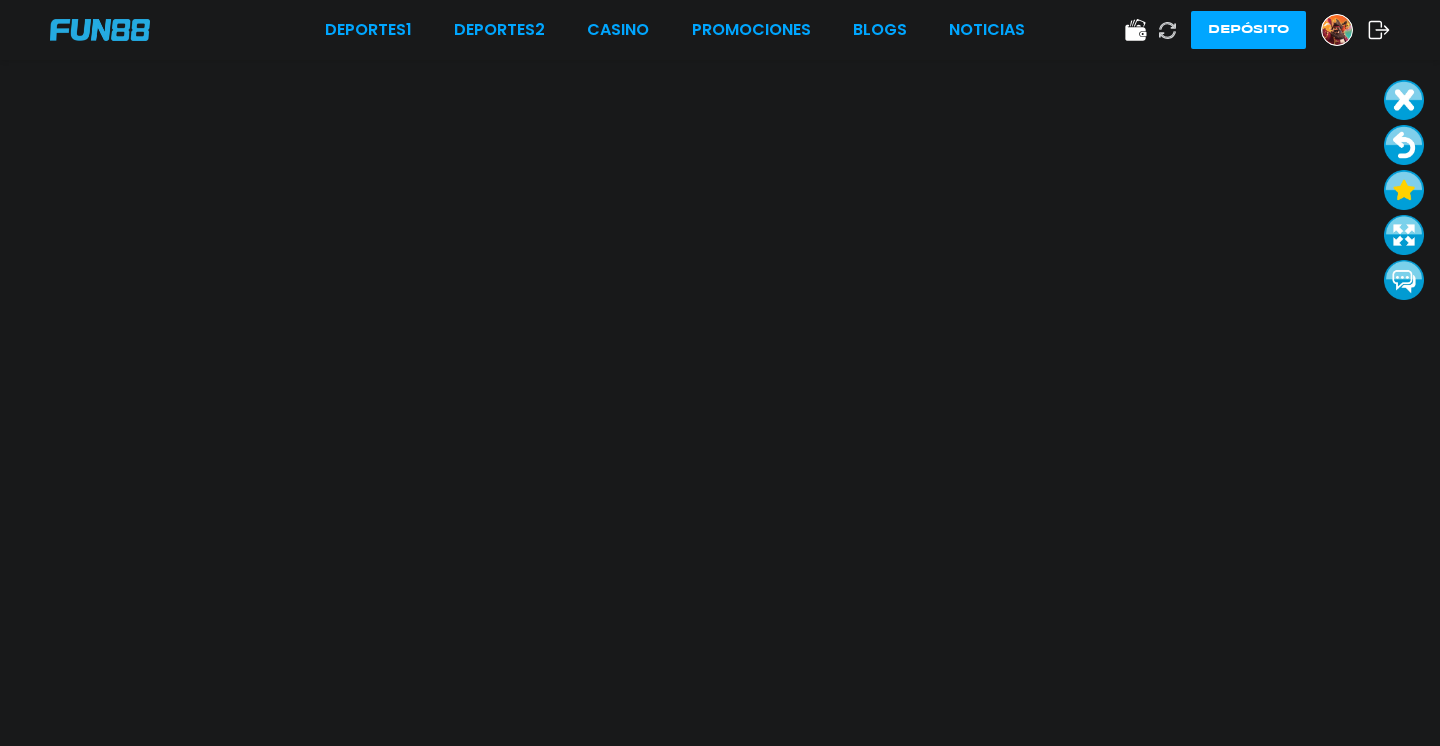 click at bounding box center [1404, 235] 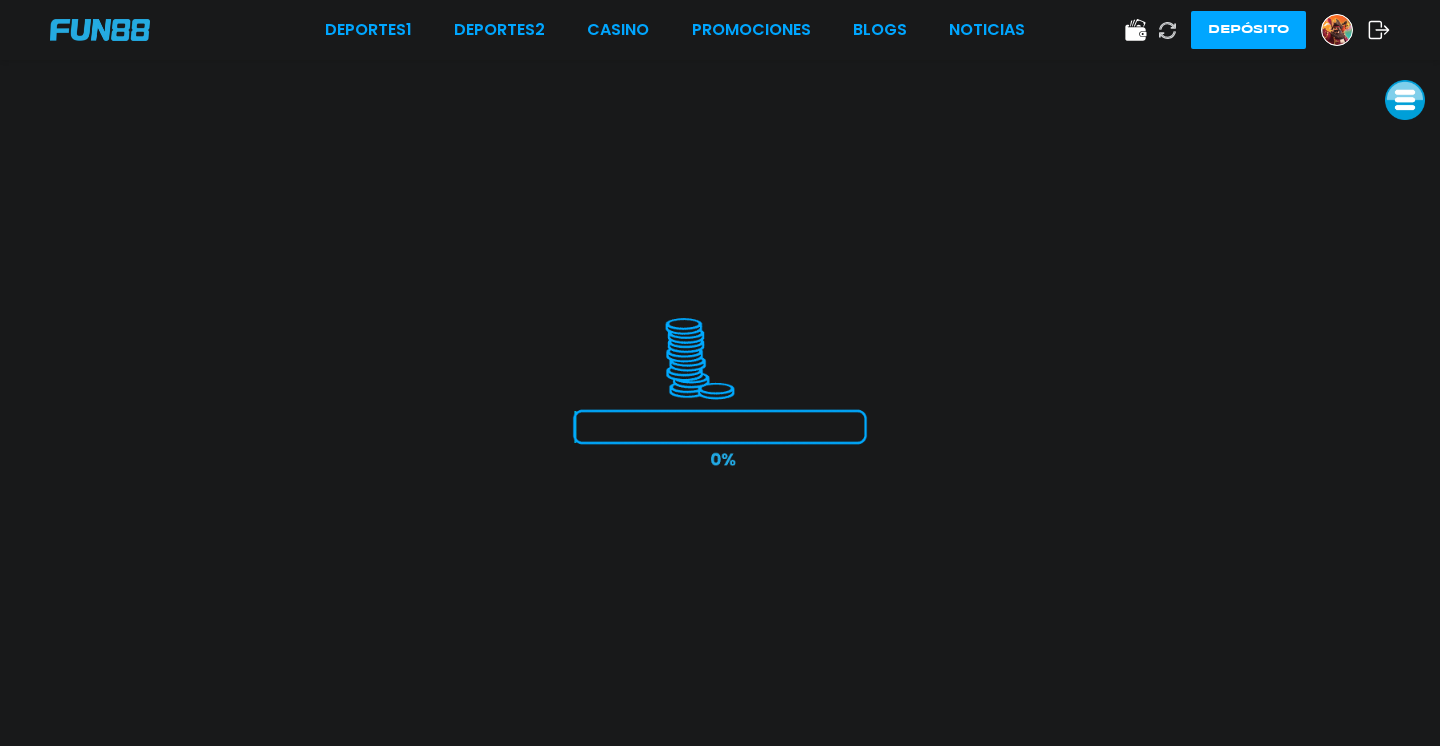 scroll, scrollTop: 0, scrollLeft: 0, axis: both 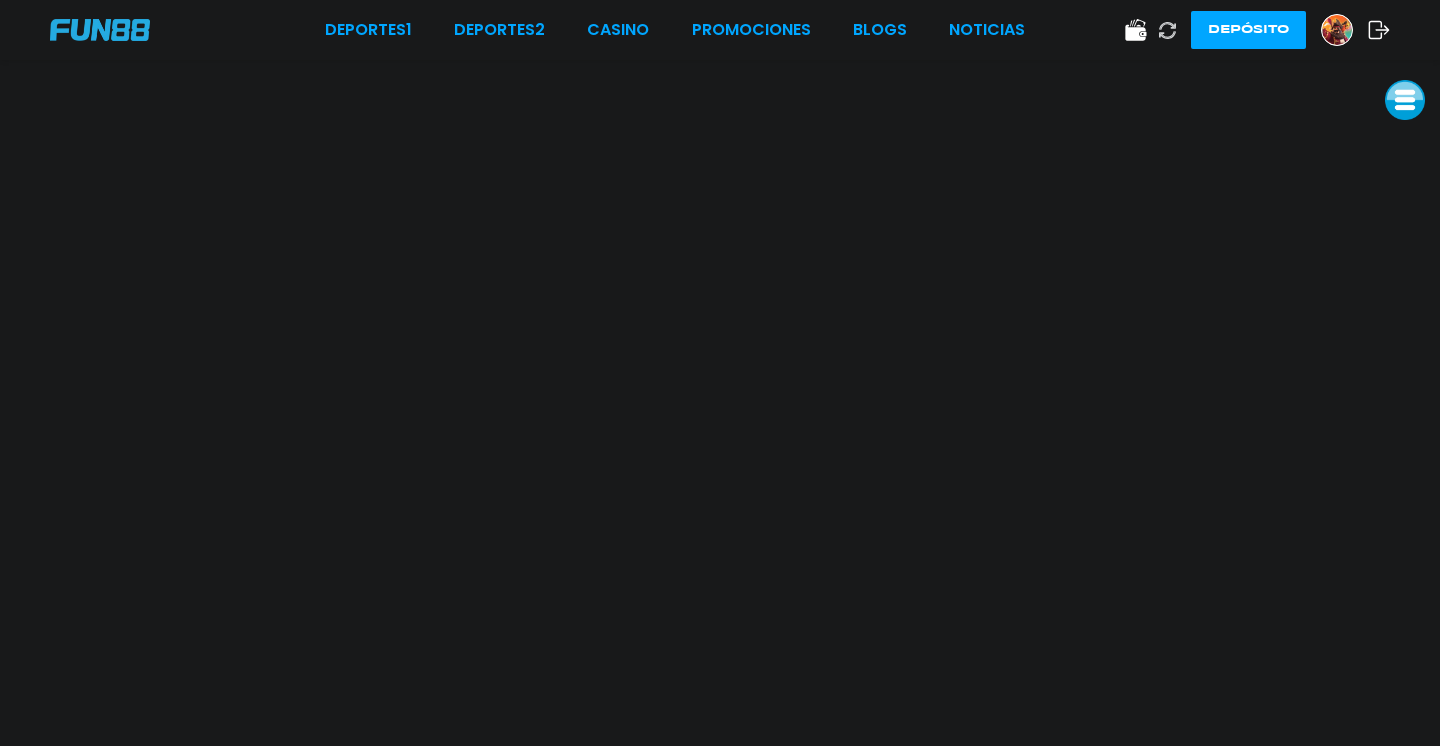 click on "Deportes  1 Deportes  2 CASINO Promociones BLOGS NOTICIAS Depósito" at bounding box center (720, 30) 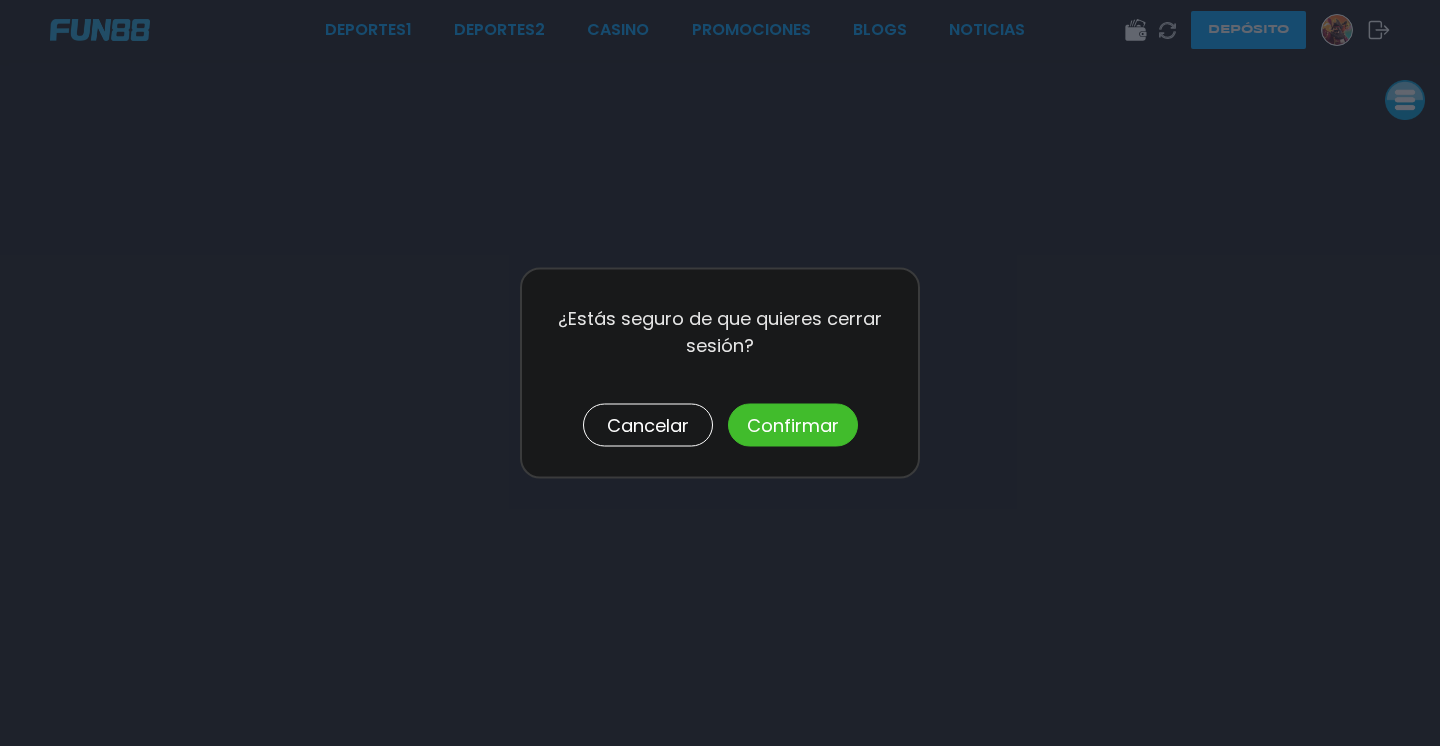 click on "Confirmar" at bounding box center [793, 425] 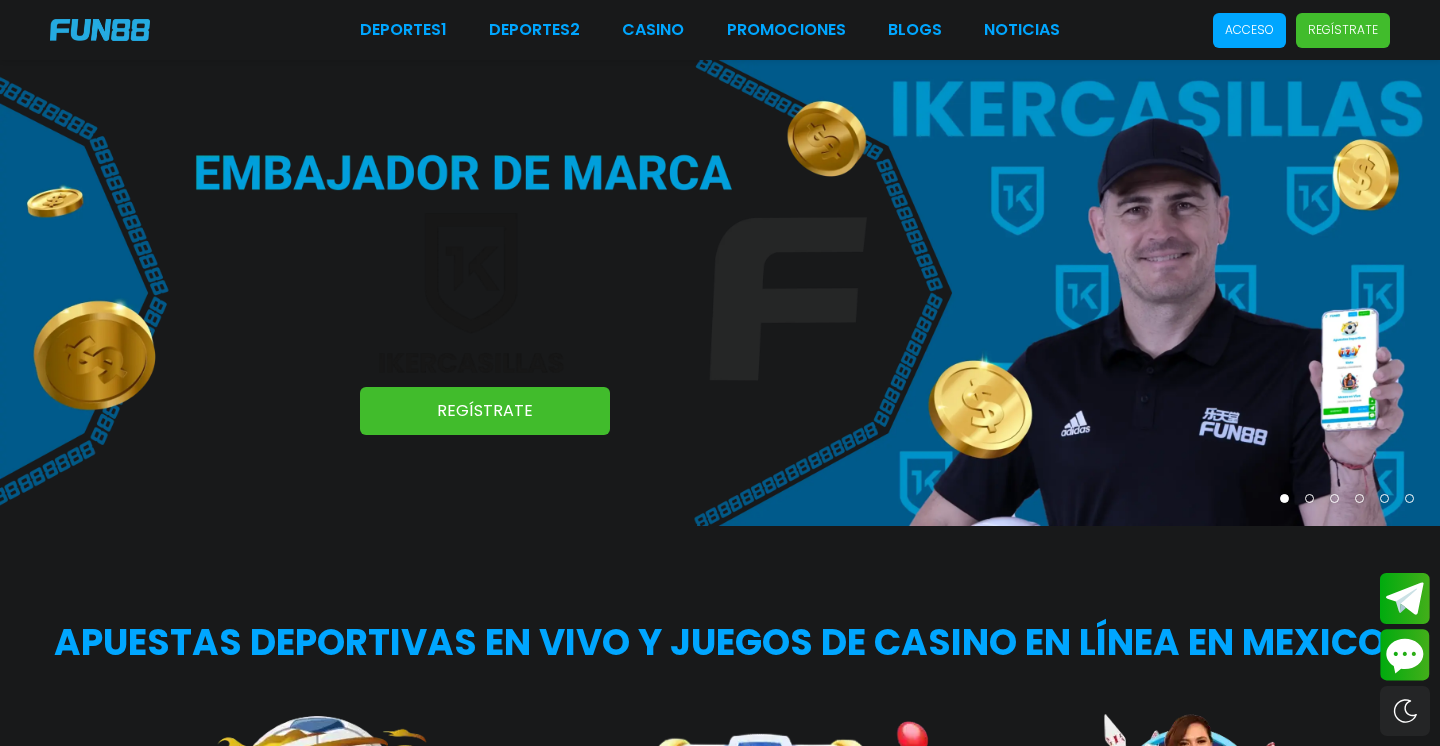 scroll, scrollTop: 0, scrollLeft: 0, axis: both 